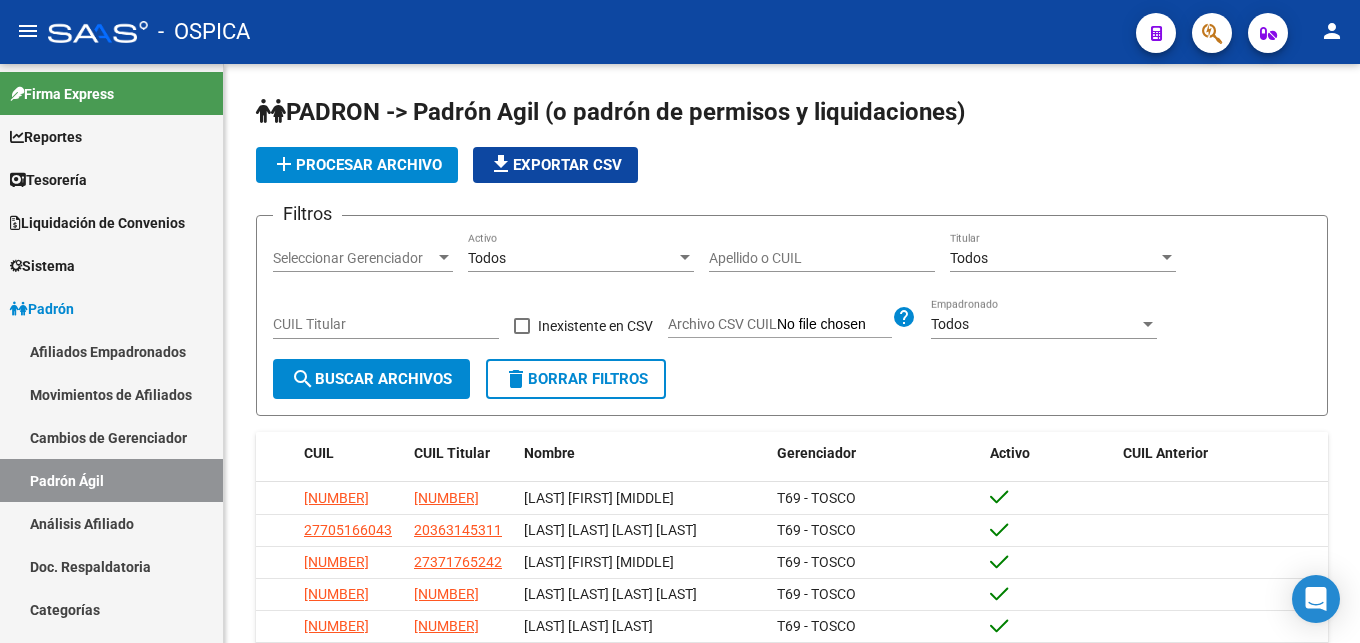 scroll, scrollTop: 0, scrollLeft: 0, axis: both 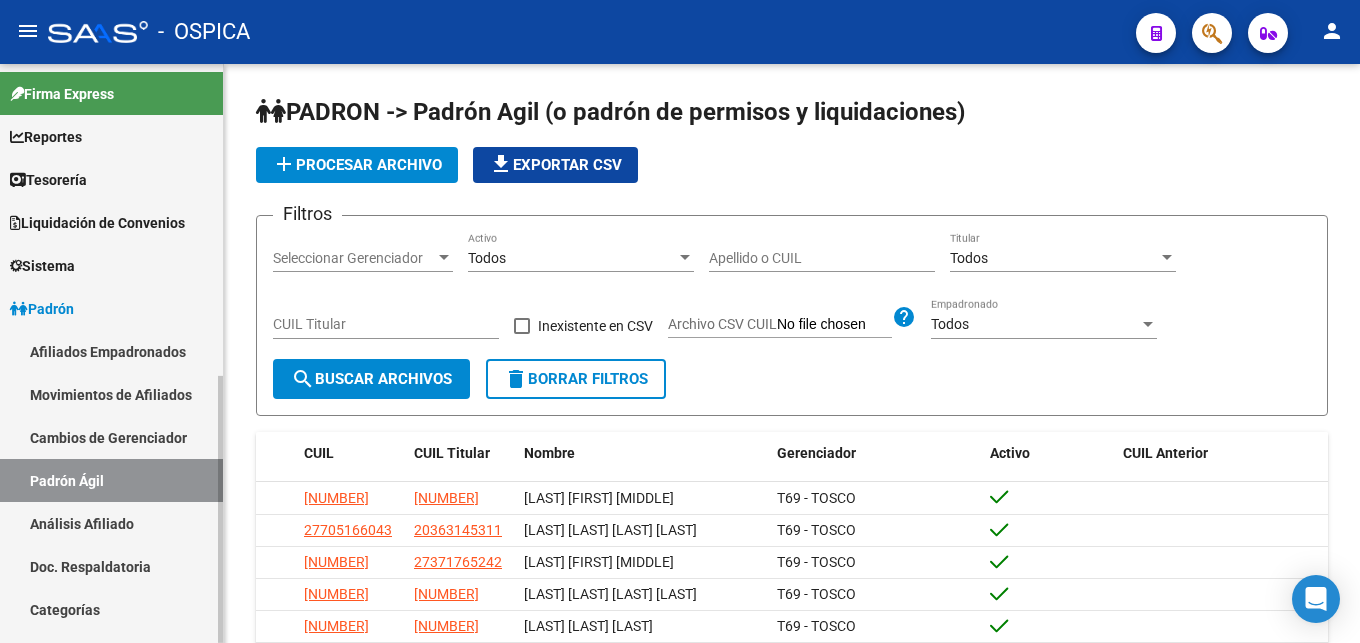 click on "Análisis Afiliado" at bounding box center [111, 523] 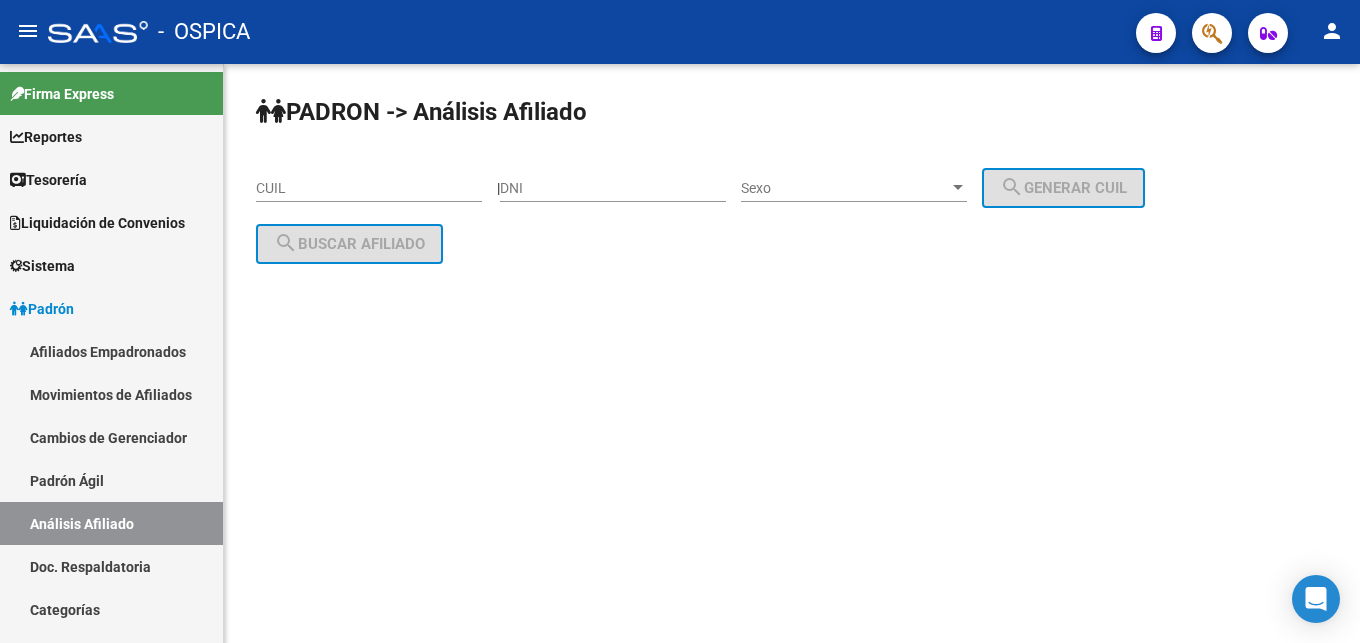 click on "CUIL" 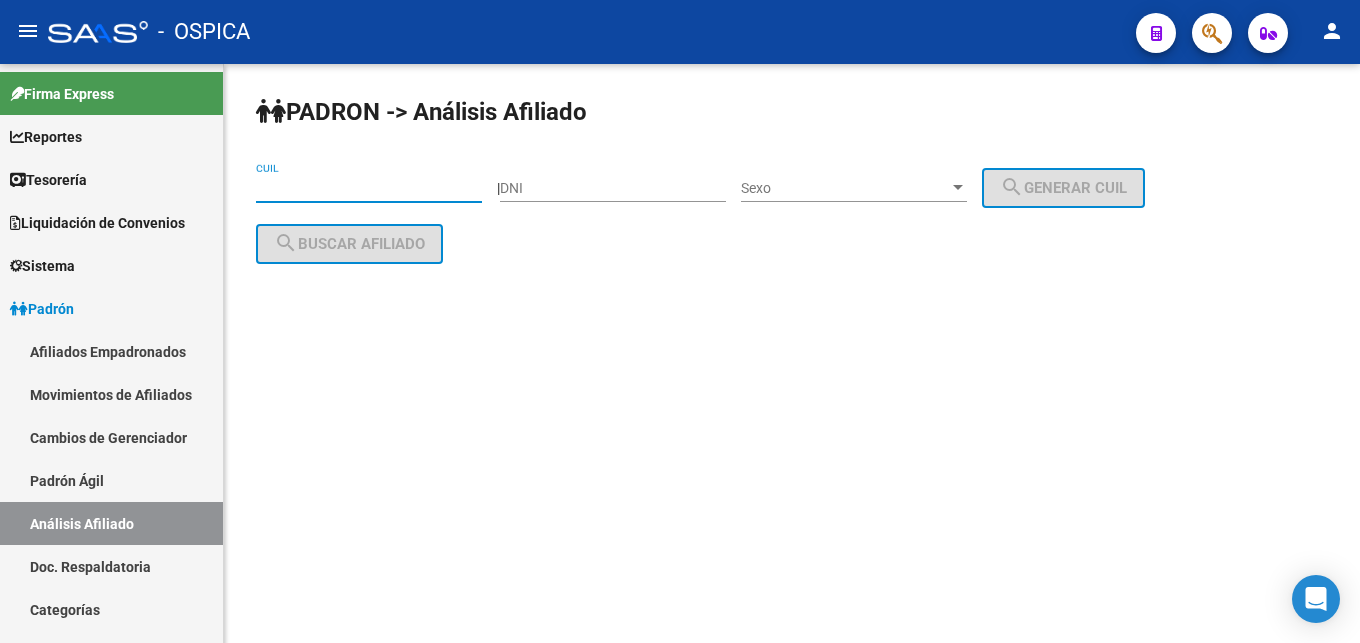 click on "CUIL" 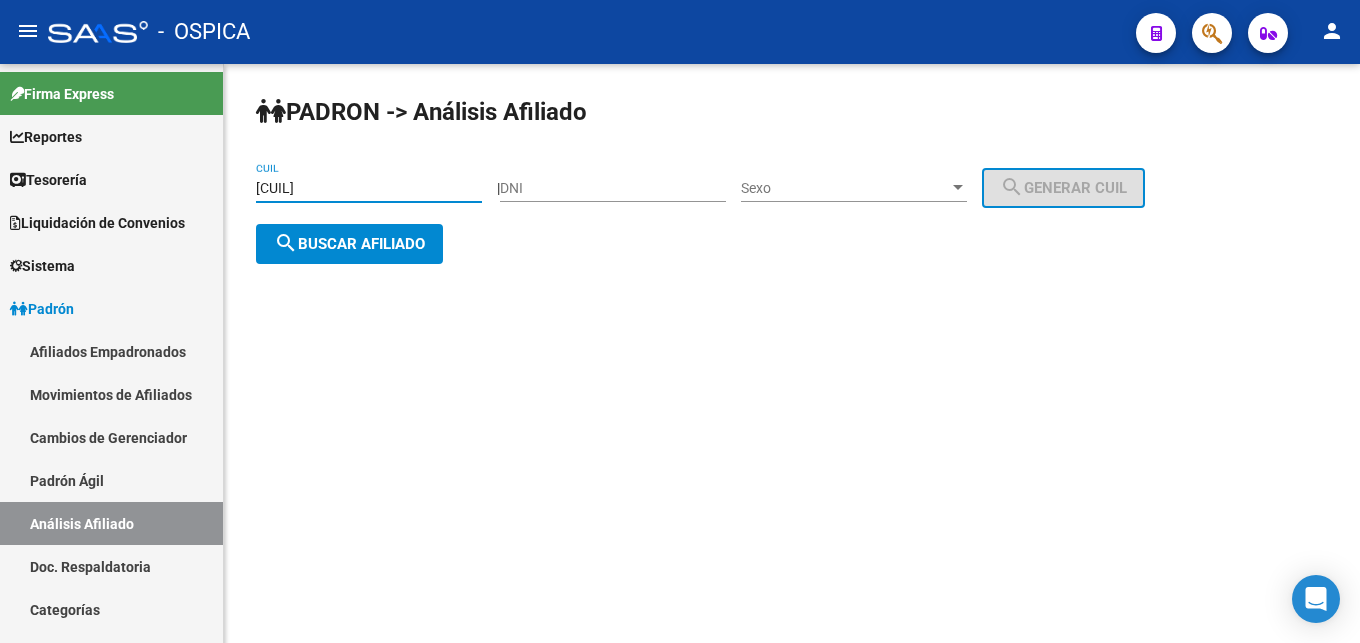 type on "[CUIL]" 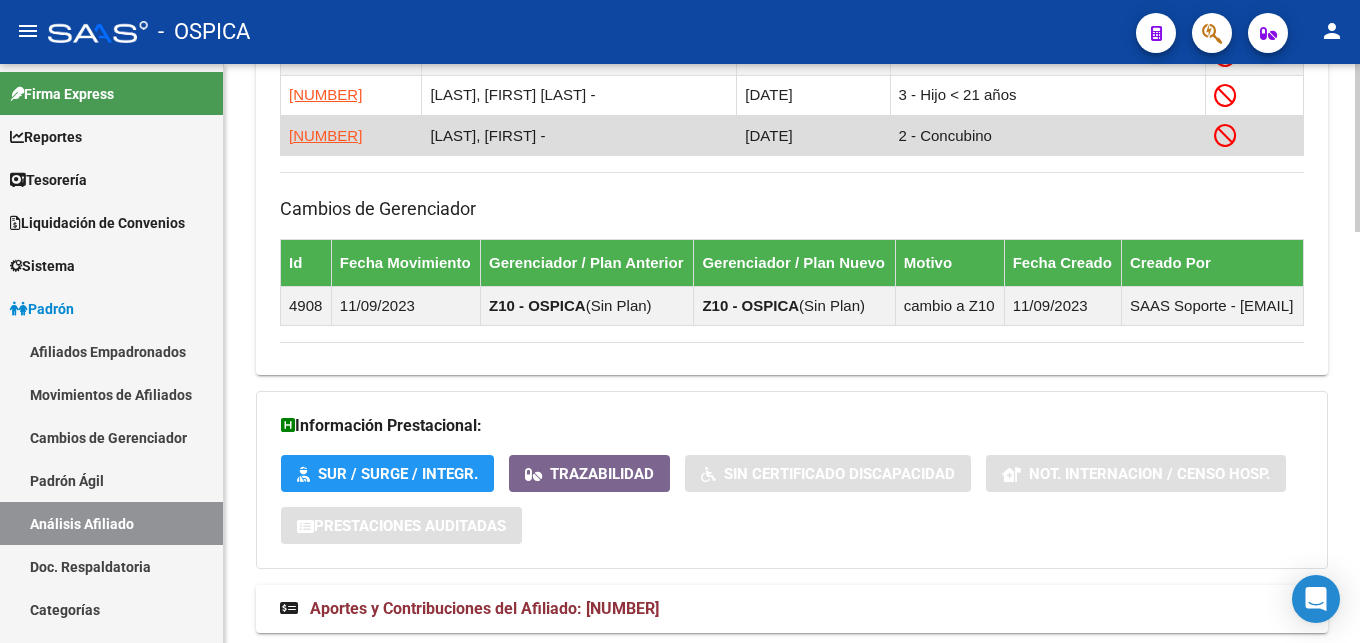 scroll, scrollTop: 1420, scrollLeft: 0, axis: vertical 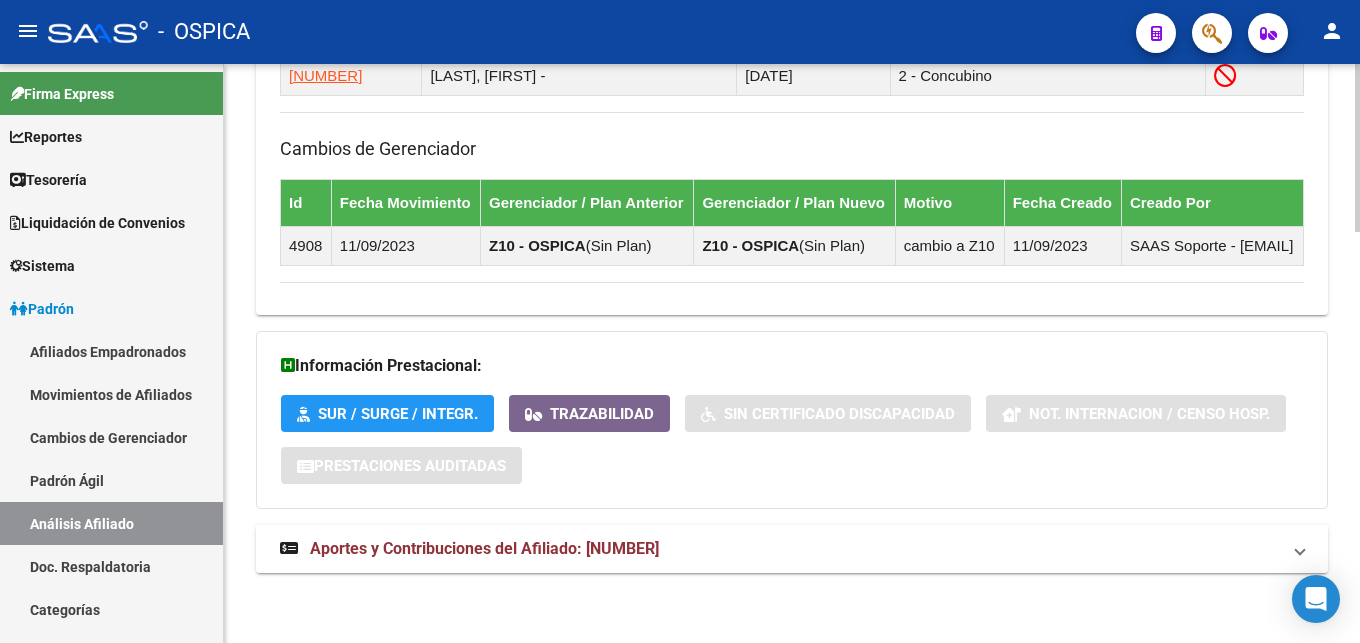 click on "Aportes y Contribuciones del Afiliado: [NUMBER]" at bounding box center (484, 548) 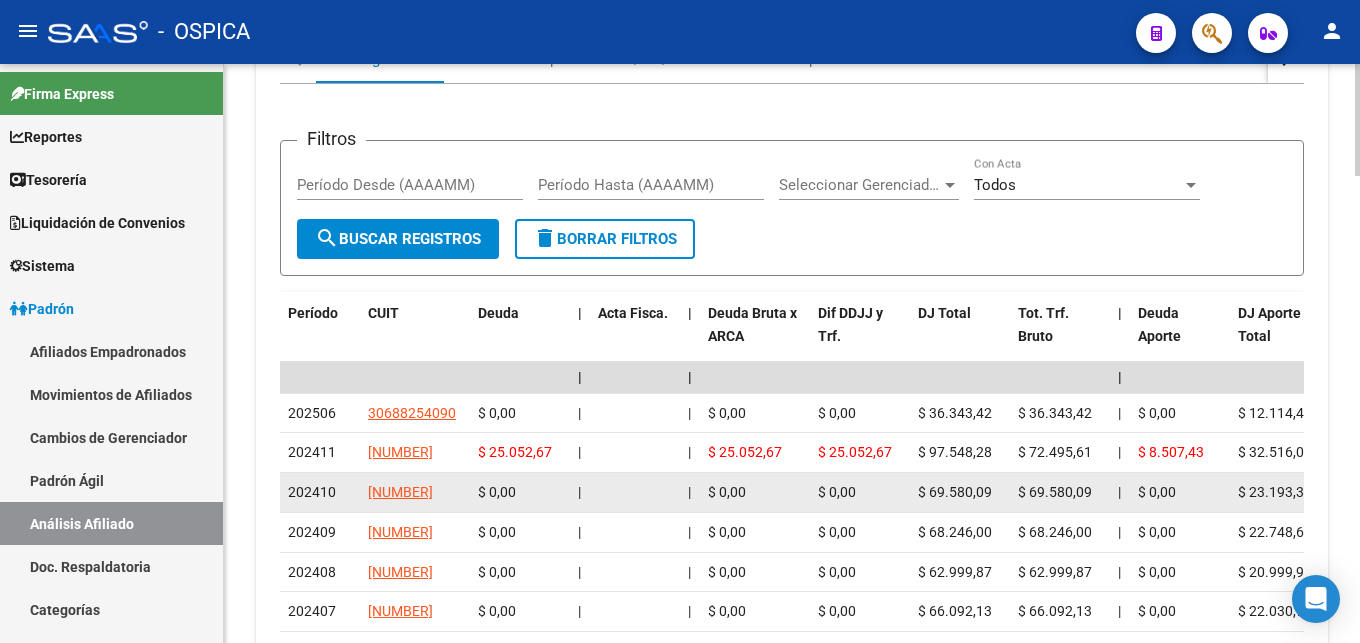 scroll, scrollTop: 2032, scrollLeft: 0, axis: vertical 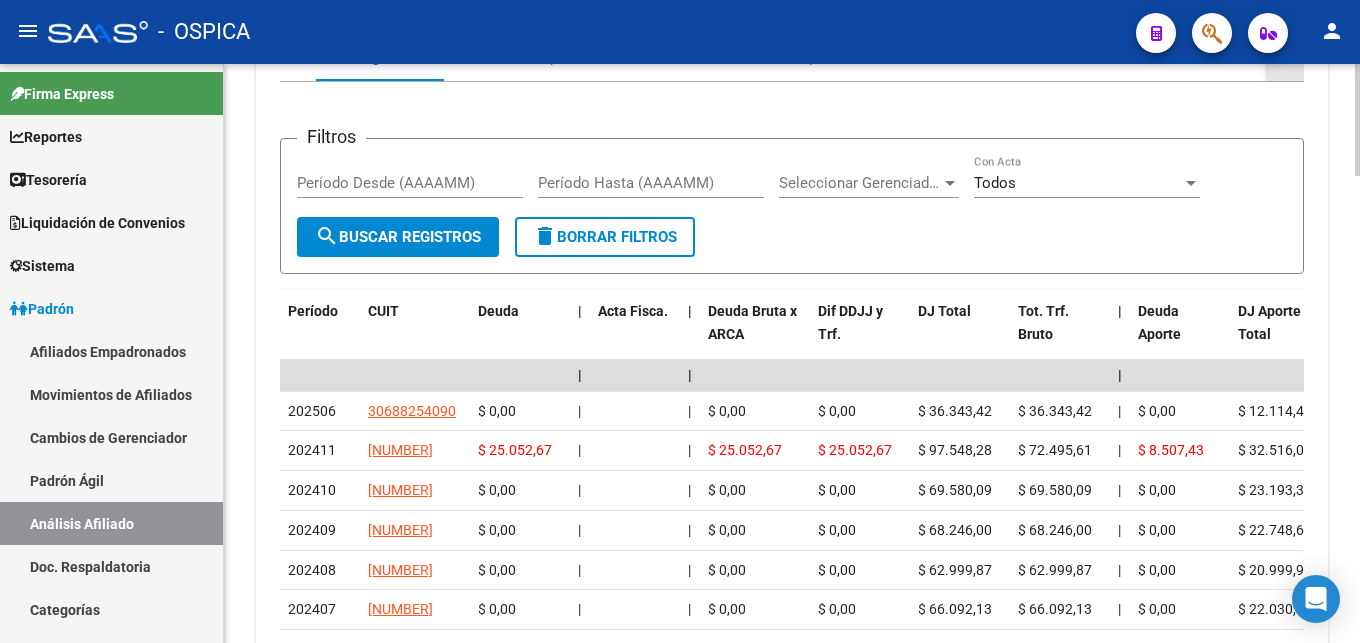 click at bounding box center (1286, 57) 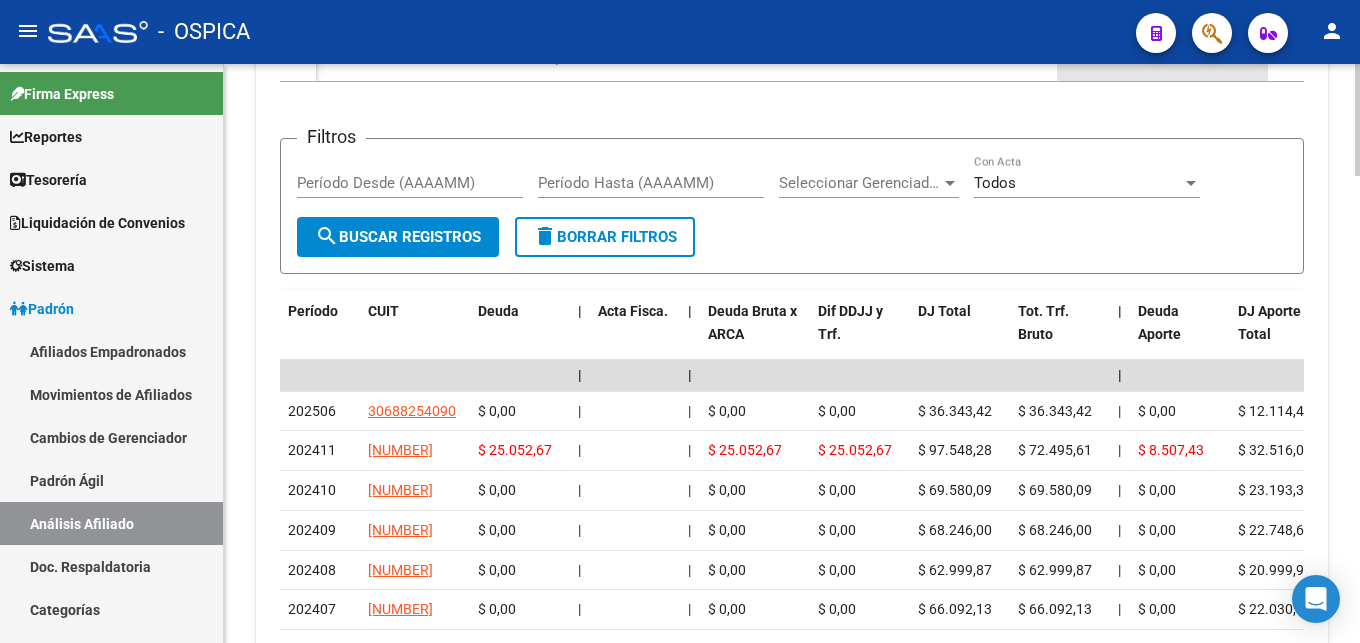 click on "ARCA Relaciones Laborales" at bounding box center (1165, 57) 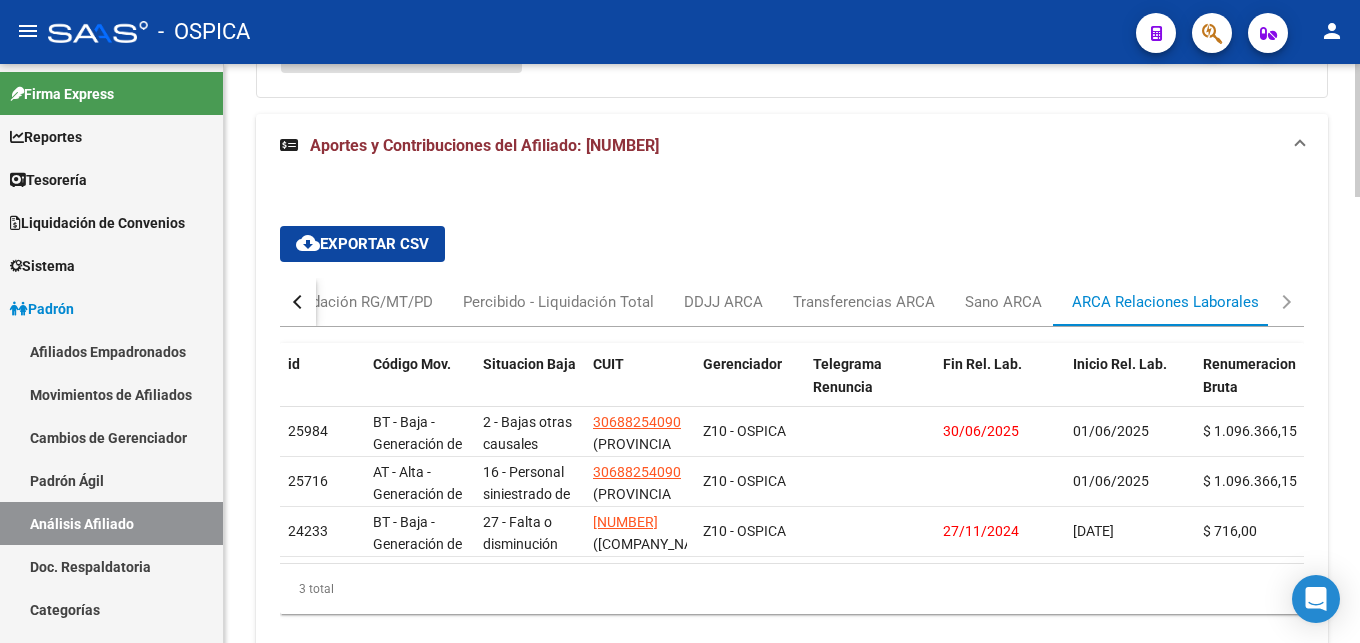 scroll, scrollTop: 1821, scrollLeft: 0, axis: vertical 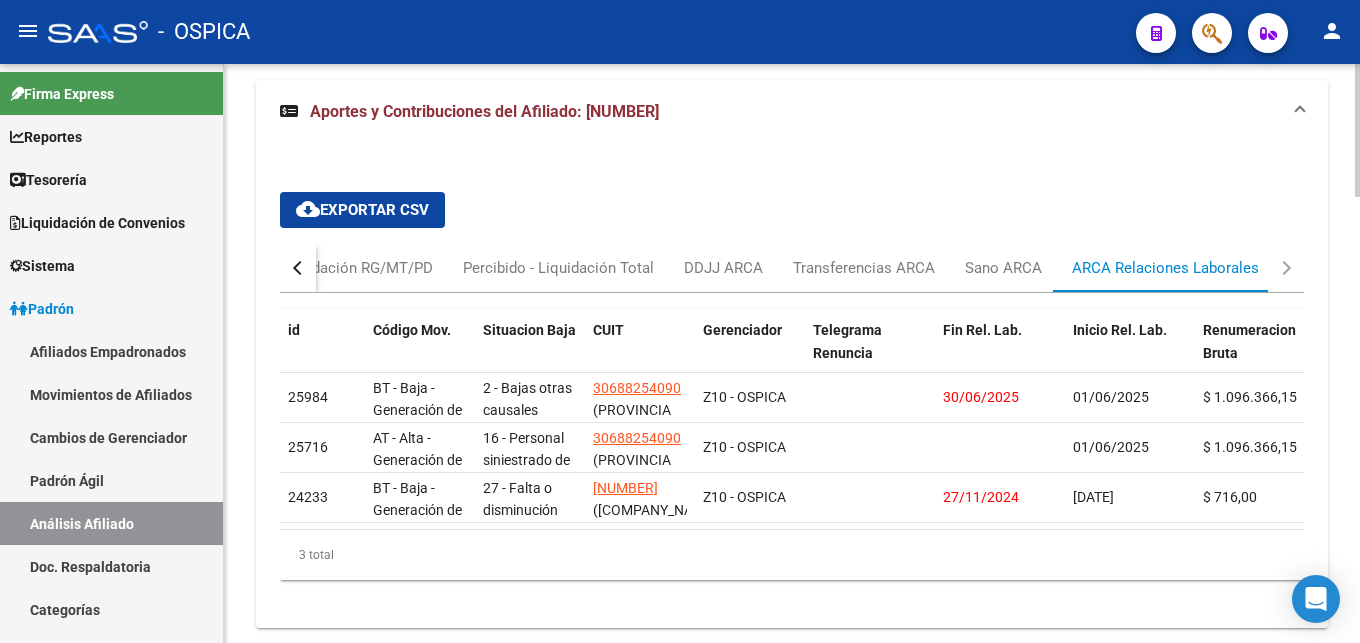 drag, startPoint x: 647, startPoint y: 590, endPoint x: 660, endPoint y: 589, distance: 13.038404 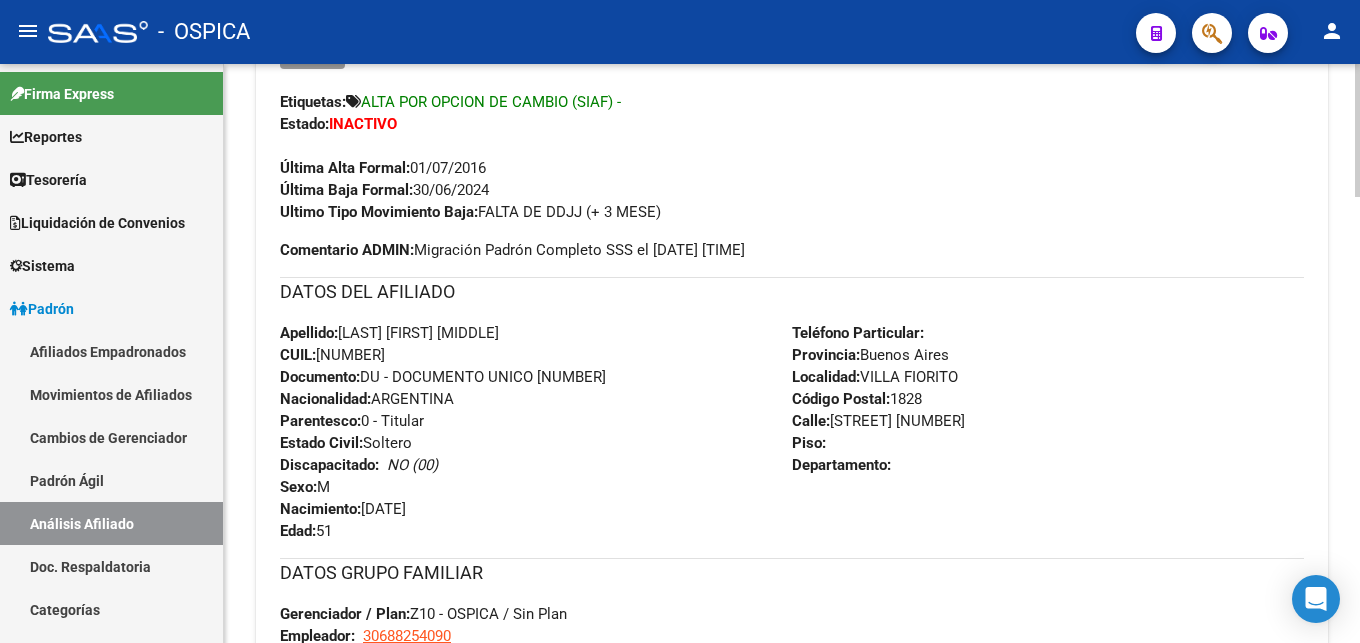 scroll, scrollTop: 291, scrollLeft: 0, axis: vertical 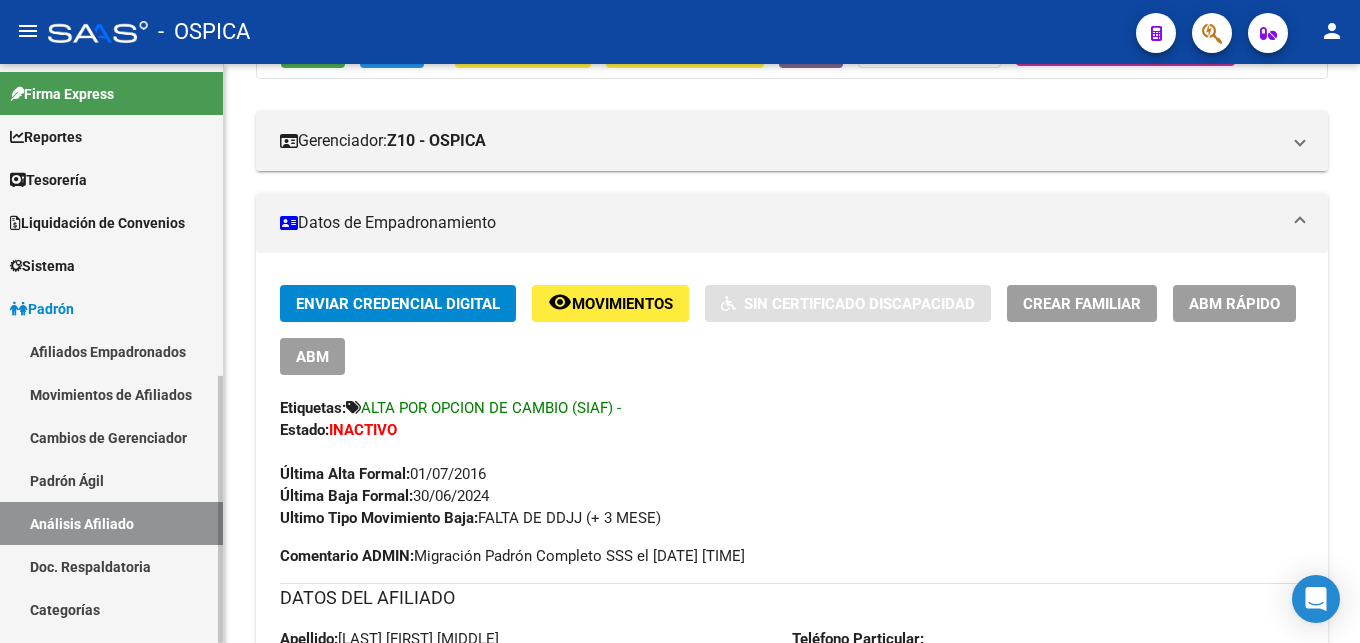 click on "Padrón Ágil" at bounding box center (111, 480) 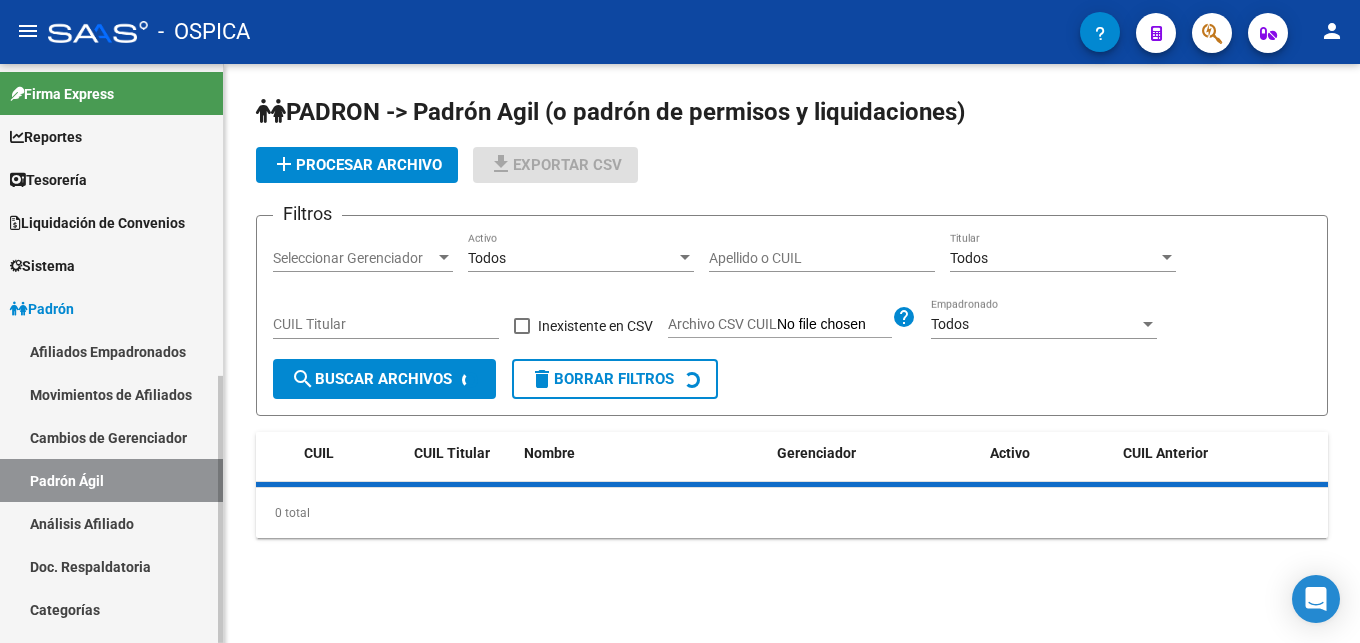 scroll, scrollTop: 0, scrollLeft: 0, axis: both 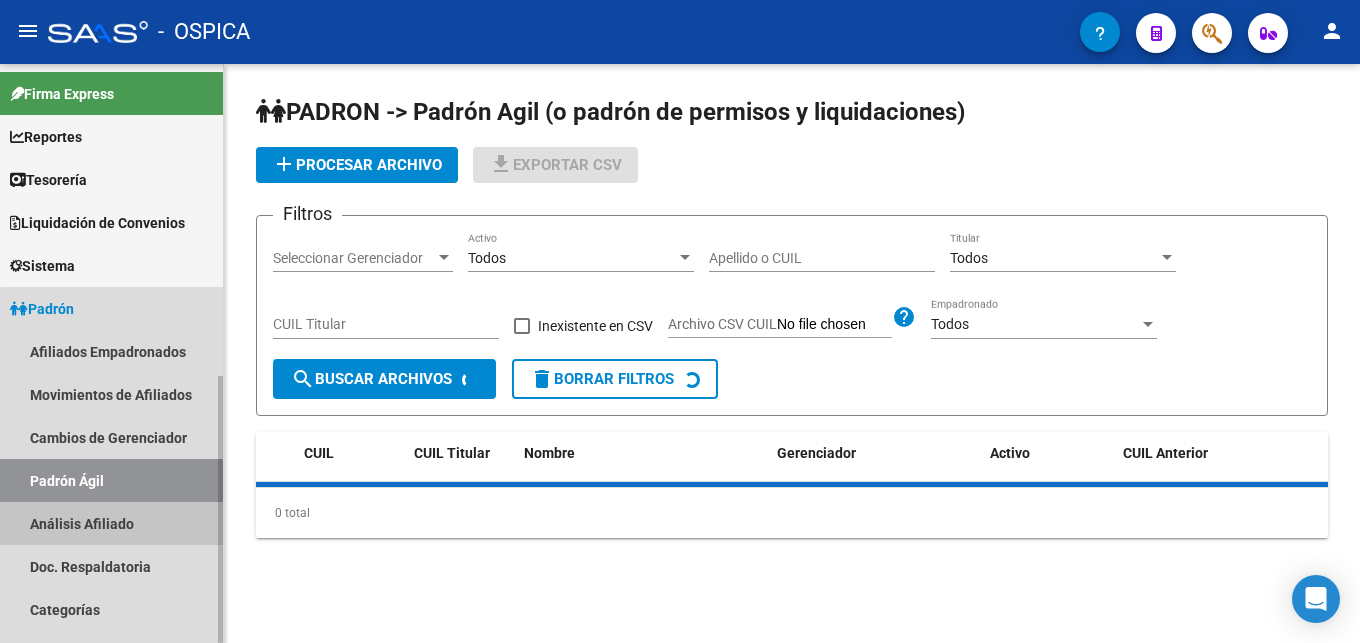 click on "Análisis Afiliado" at bounding box center [111, 523] 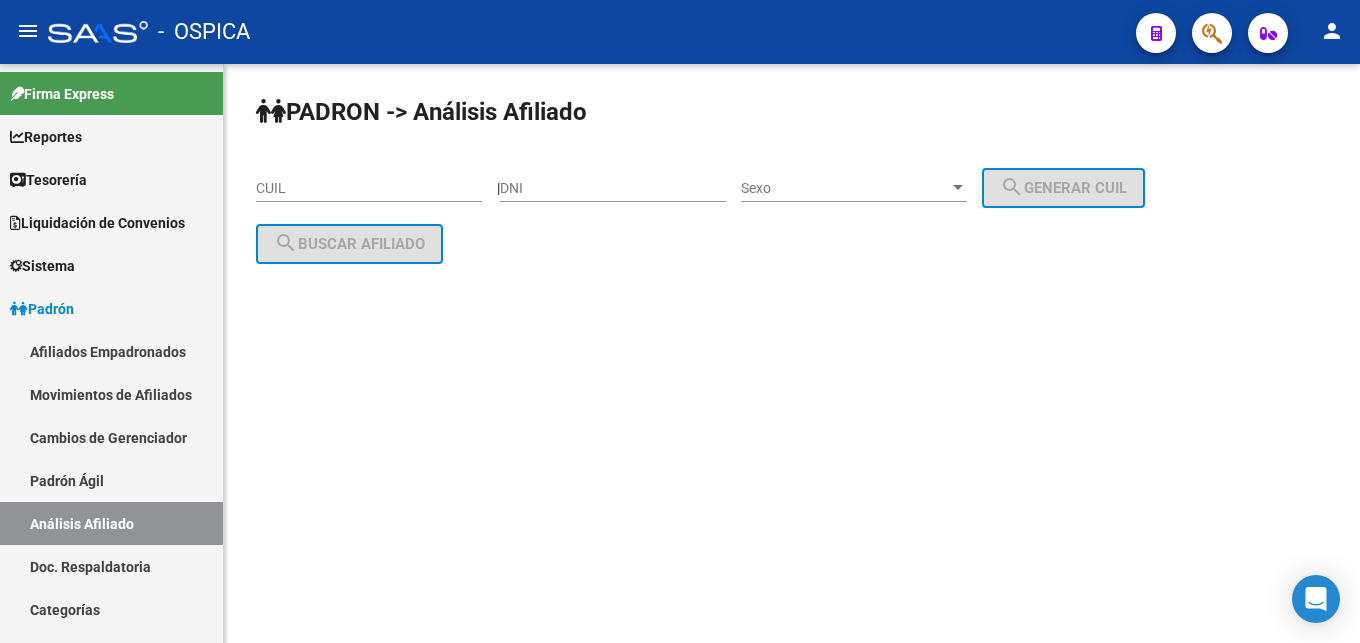 click on "CUIL" at bounding box center (369, 188) 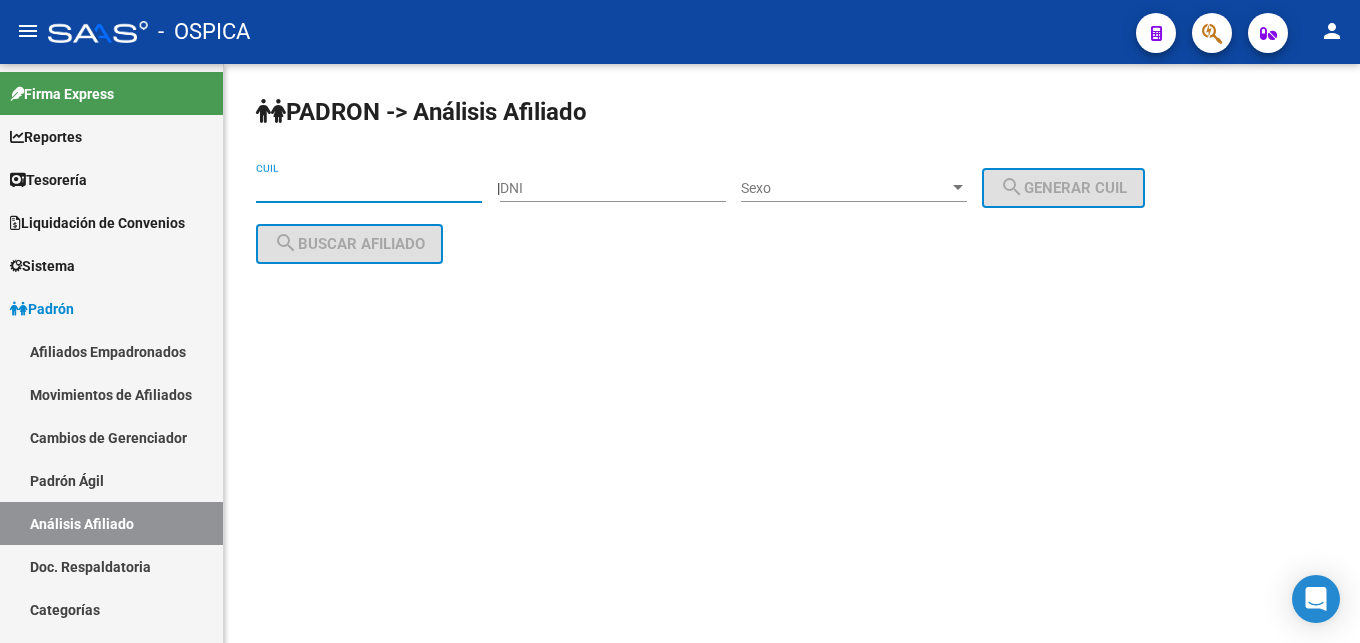 paste on "[NUMBER]-[NUMBER]-[NUMBER]" 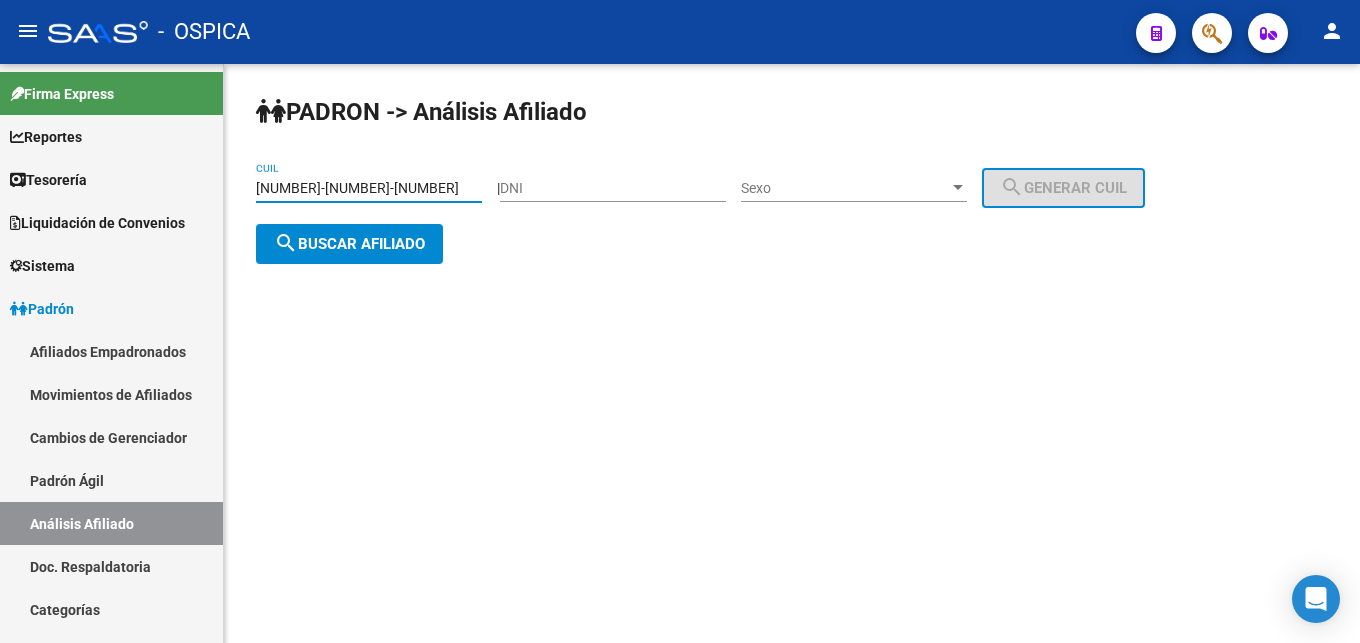 type on "[NUMBER]-[NUMBER]-[NUMBER]" 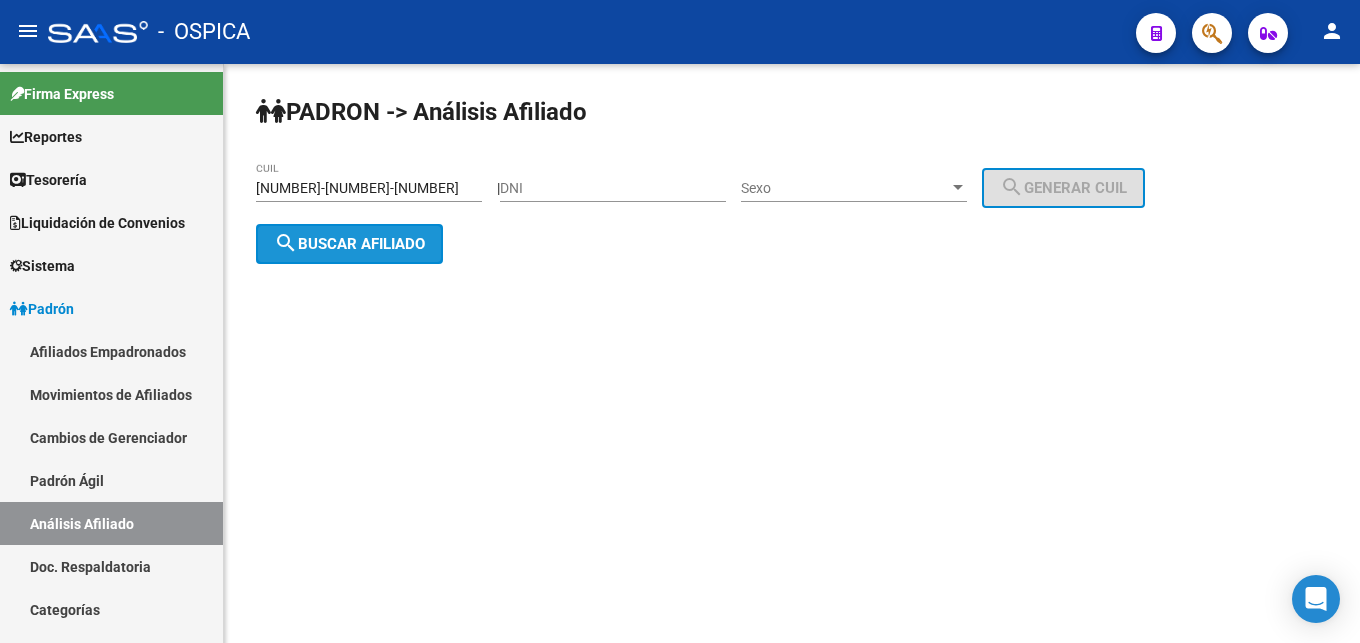 click on "search  Buscar afiliado" 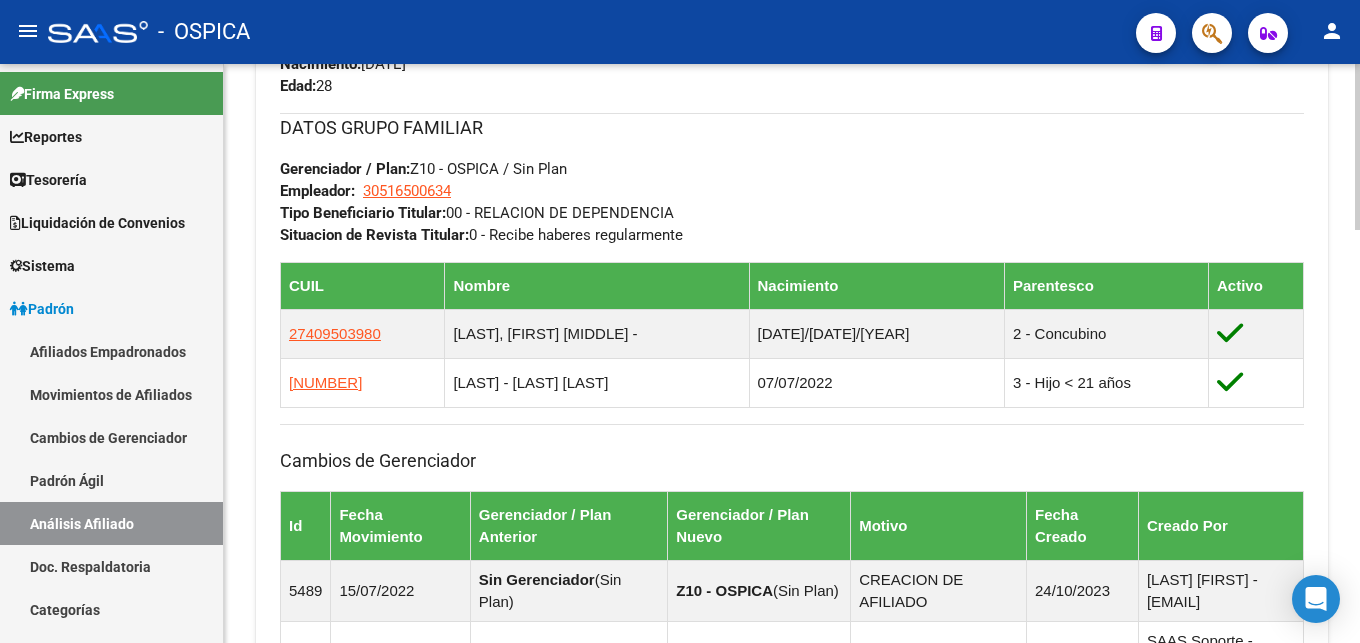 scroll, scrollTop: 1428, scrollLeft: 0, axis: vertical 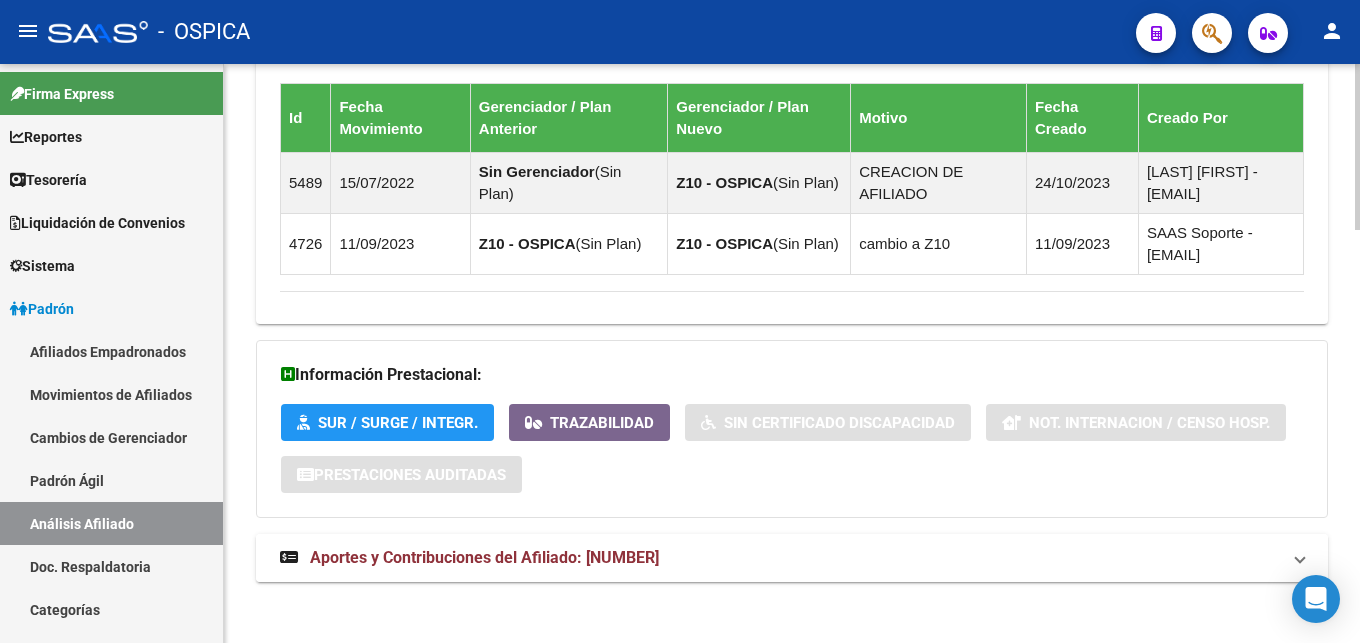 click on "Aportes y Contribuciones del Afiliado: [NUMBER]" at bounding box center (484, 557) 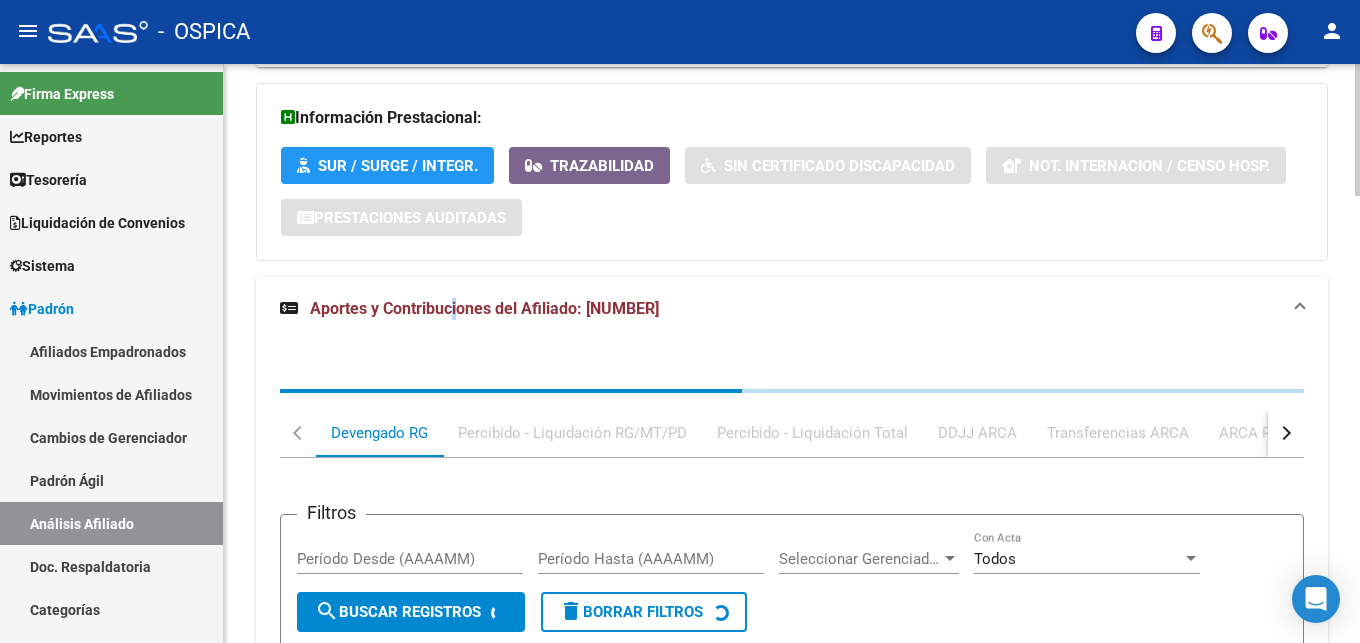 scroll, scrollTop: 1860, scrollLeft: 0, axis: vertical 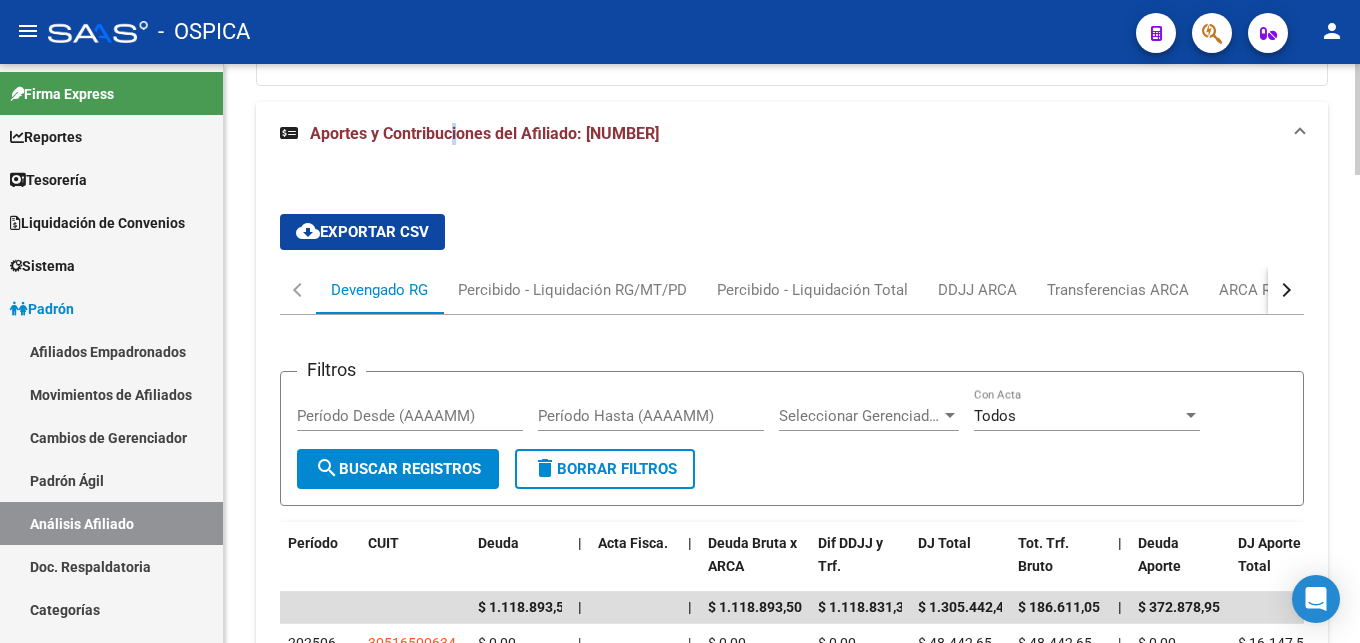 click at bounding box center [1286, 290] 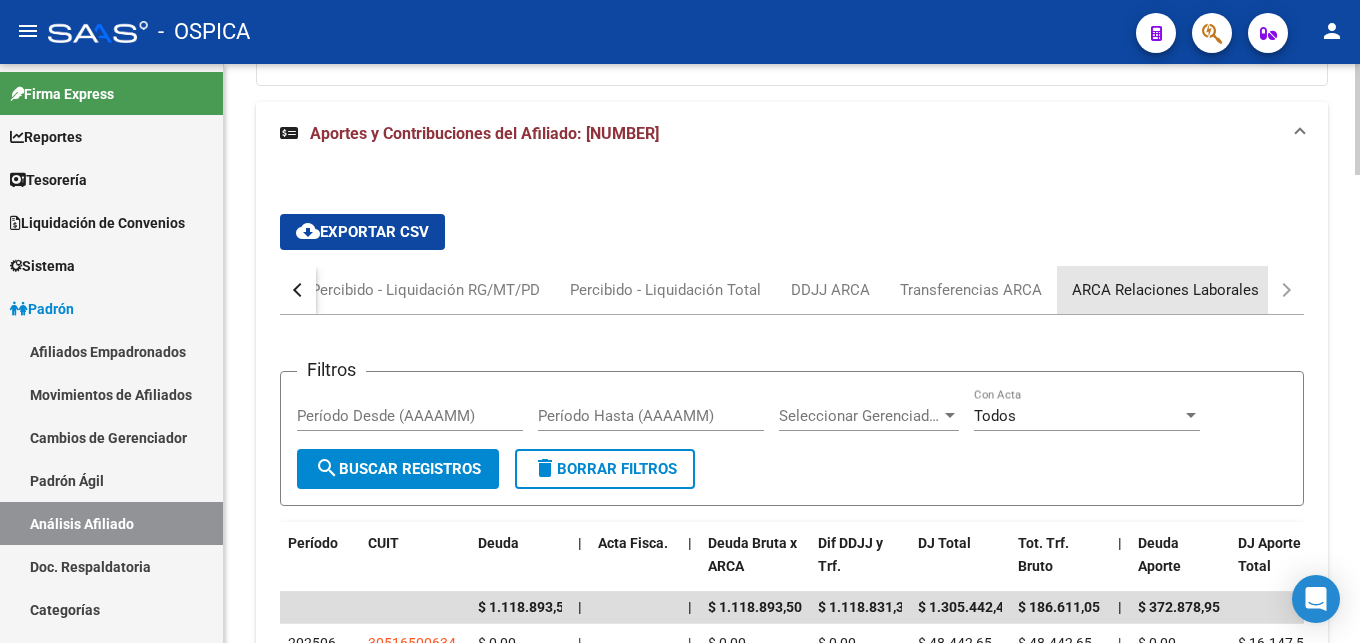 click on "ARCA Relaciones Laborales" at bounding box center [1165, 290] 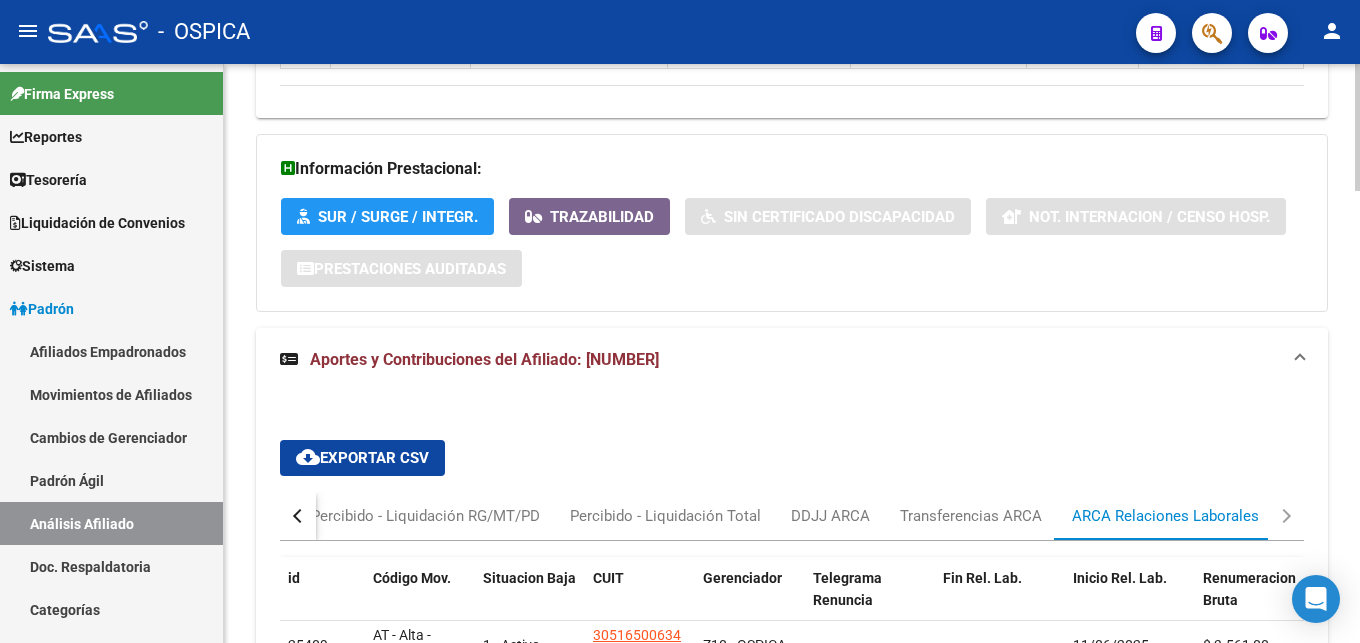 scroll, scrollTop: 1940, scrollLeft: 0, axis: vertical 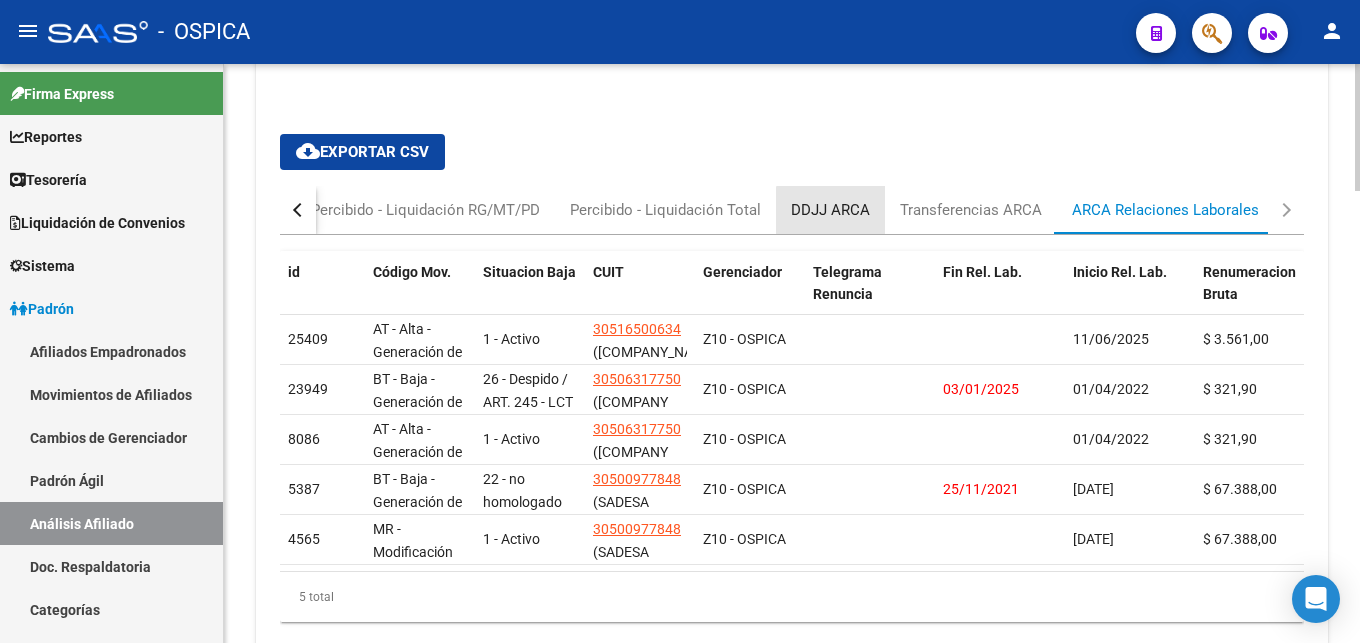 click on "DDJJ ARCA" at bounding box center [830, 210] 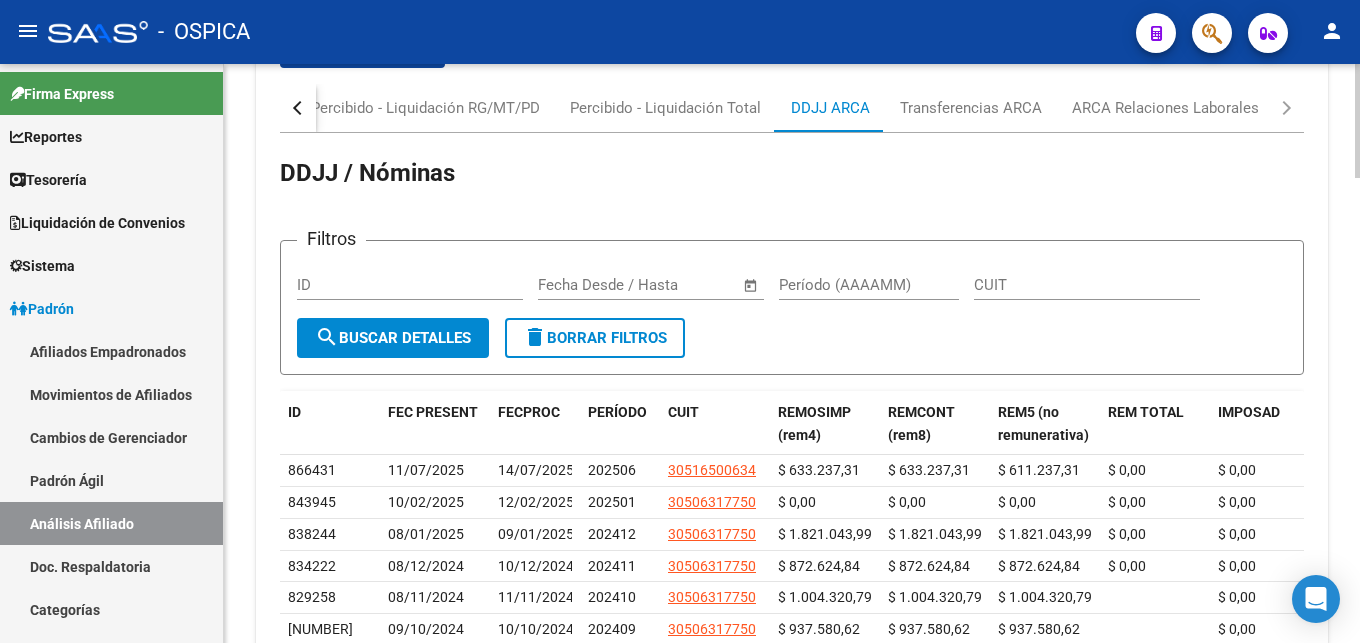 scroll, scrollTop: 1940, scrollLeft: 0, axis: vertical 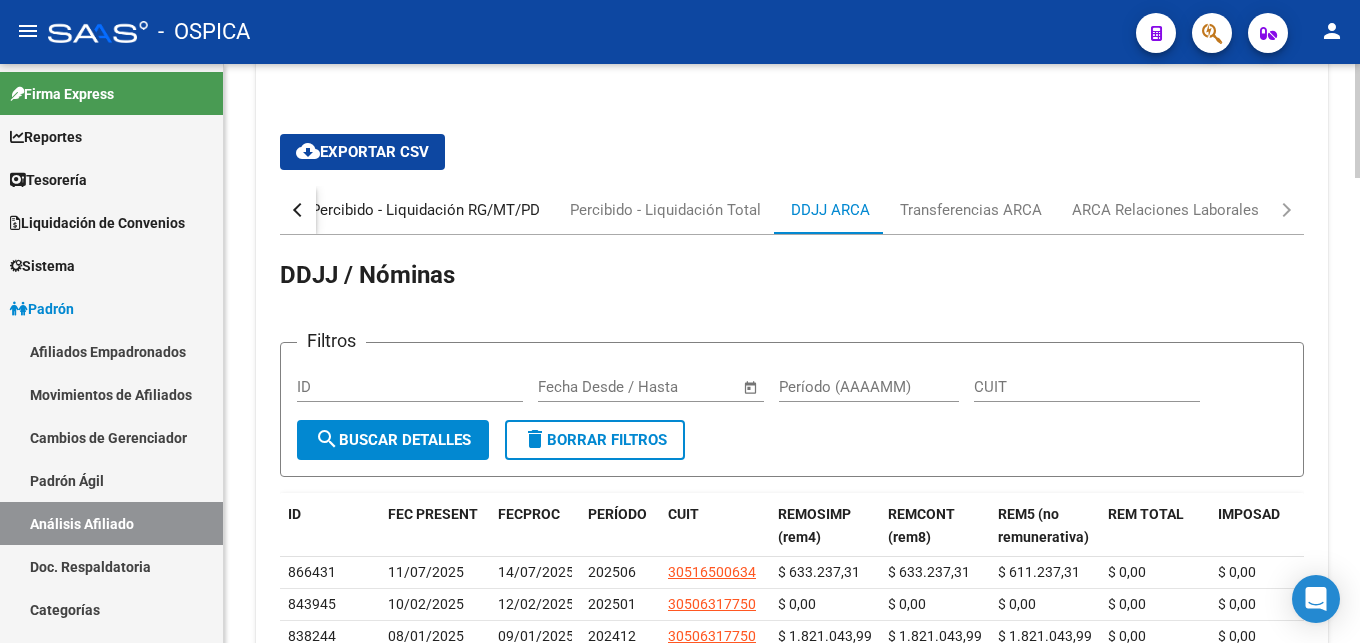 click on "Percibido - Liquidación RG/MT/PD" at bounding box center (425, 210) 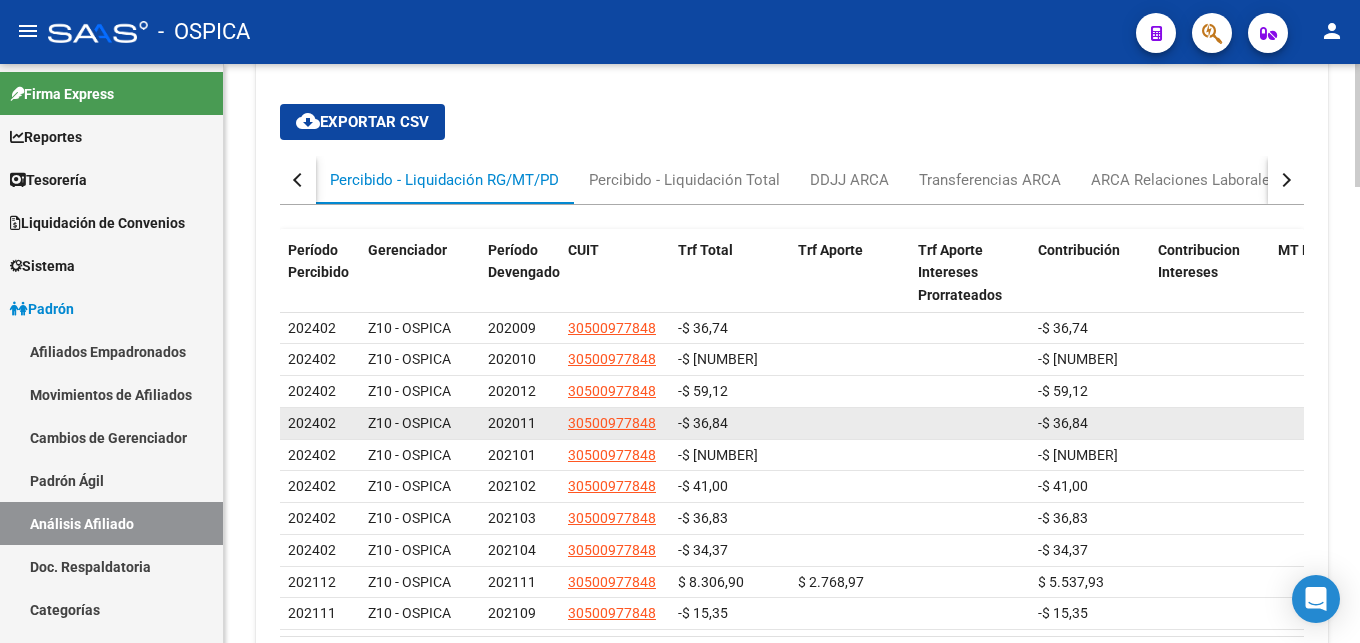 scroll, scrollTop: 1940, scrollLeft: 0, axis: vertical 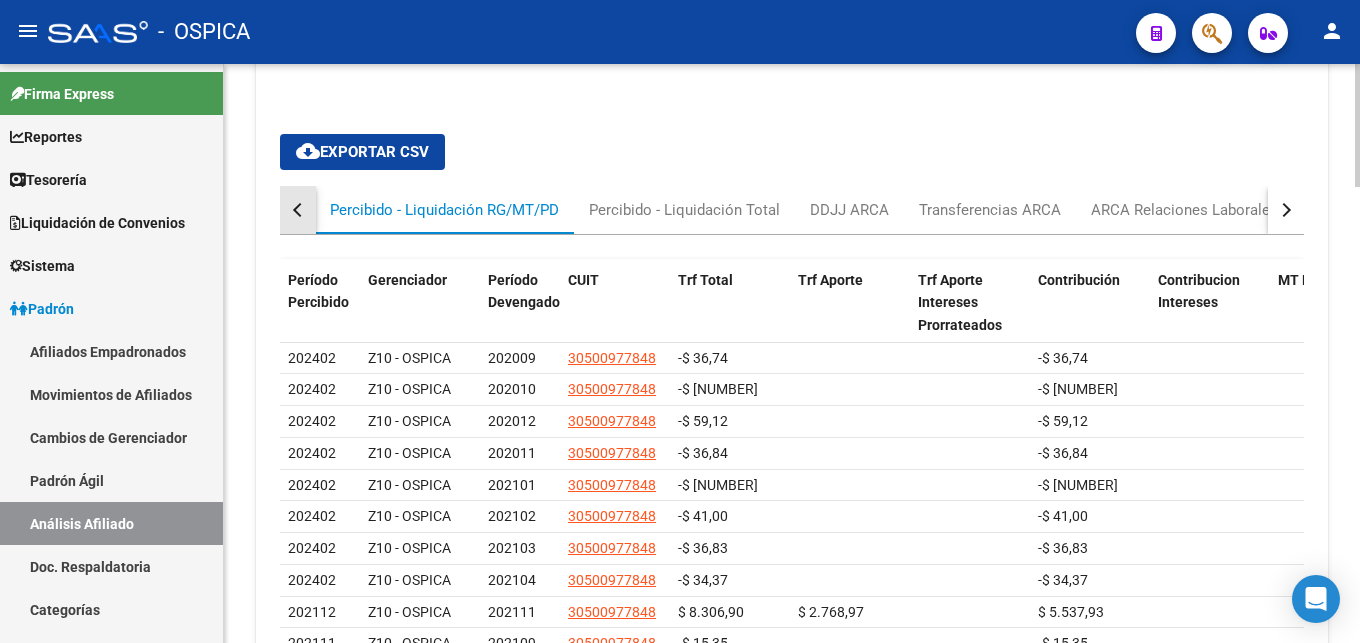 click at bounding box center (298, 210) 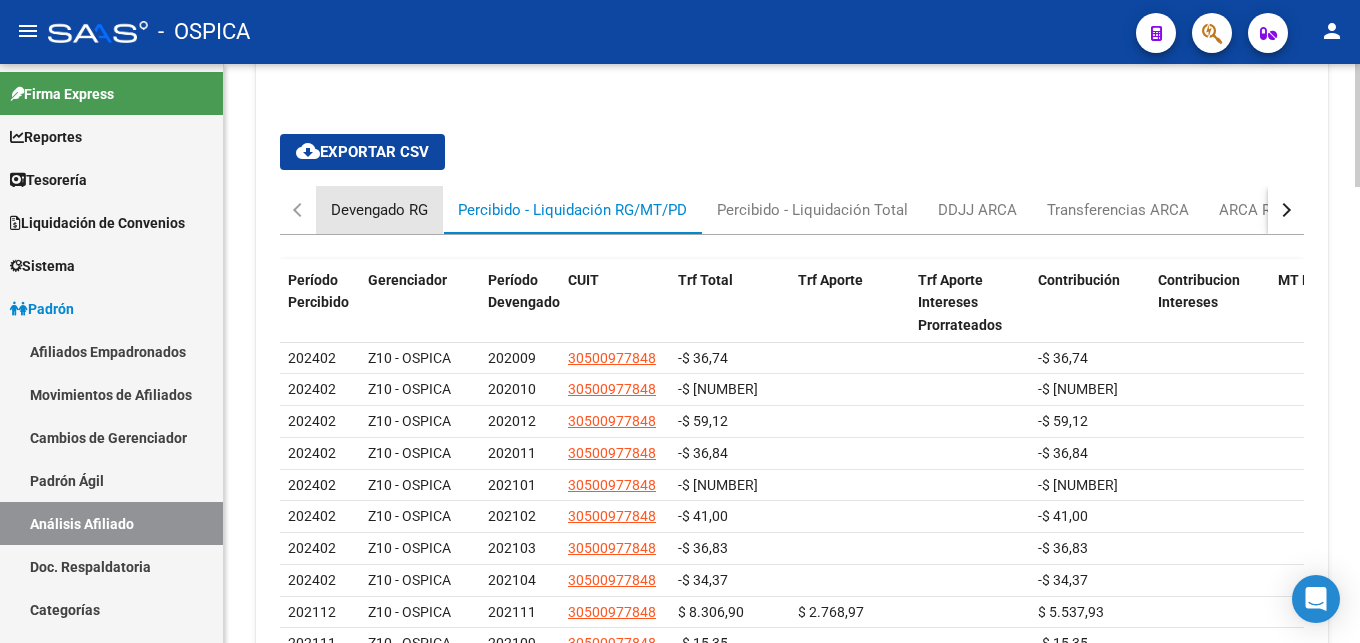 click on "Devengado RG" at bounding box center (379, 210) 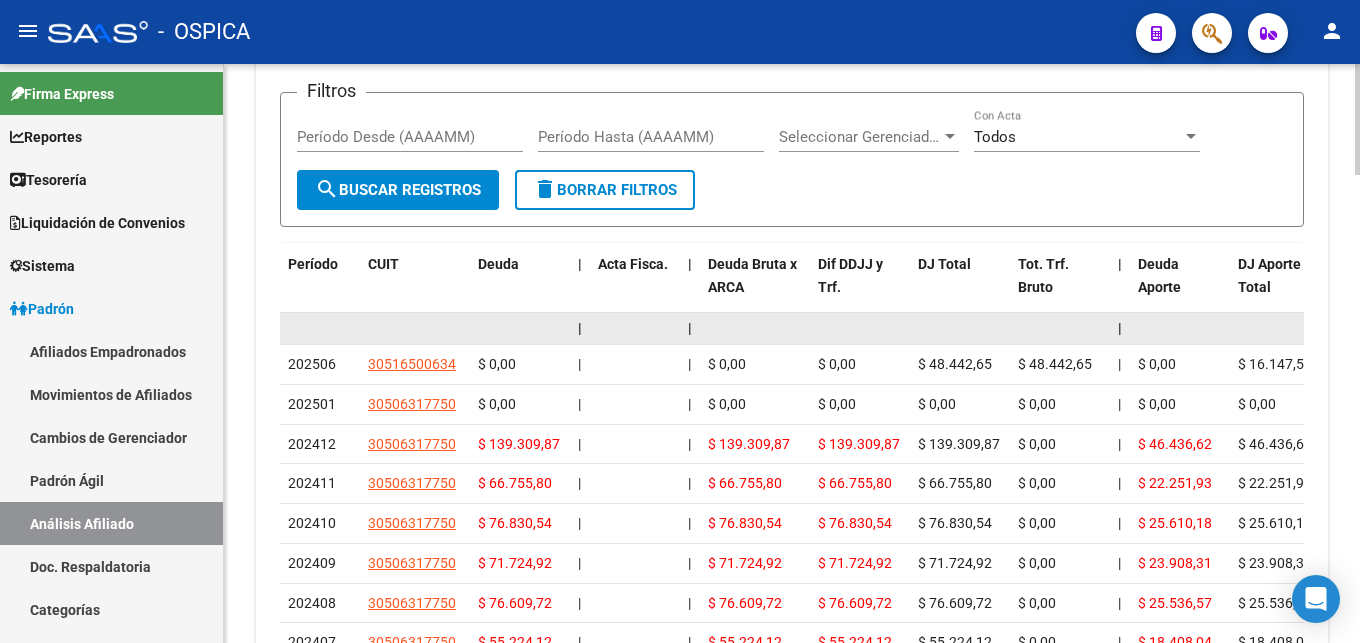 scroll, scrollTop: 2144, scrollLeft: 0, axis: vertical 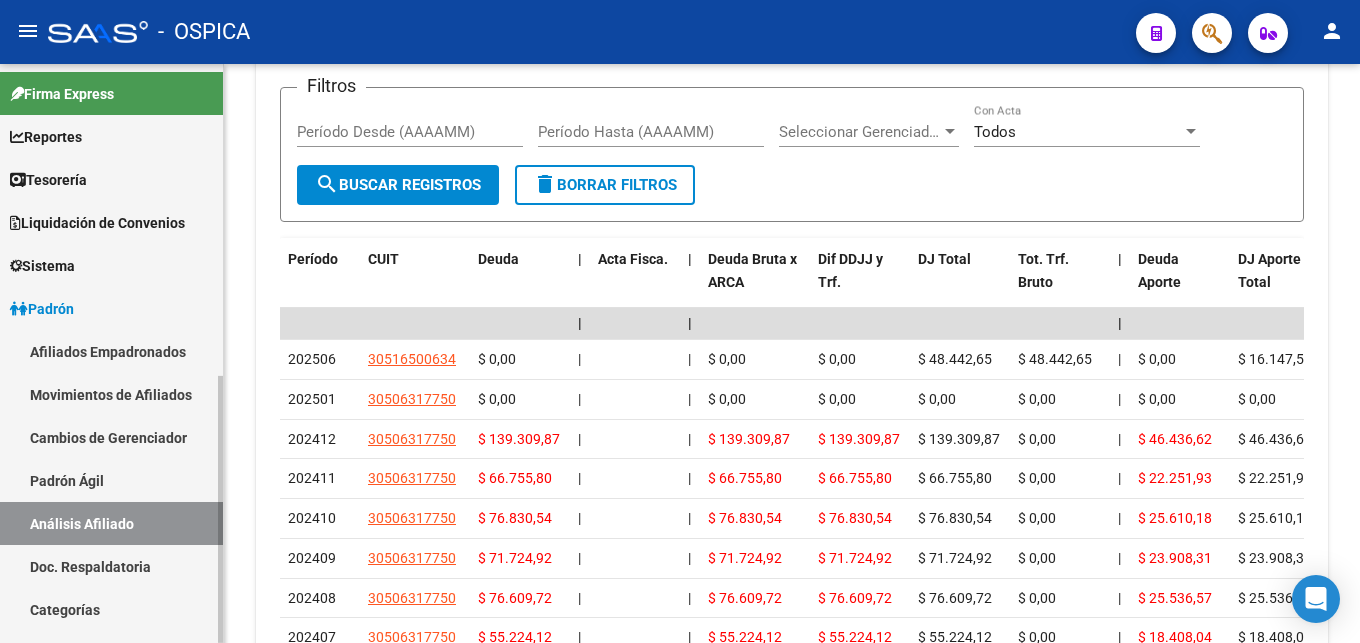 click on "Padrón Ágil" at bounding box center (111, 480) 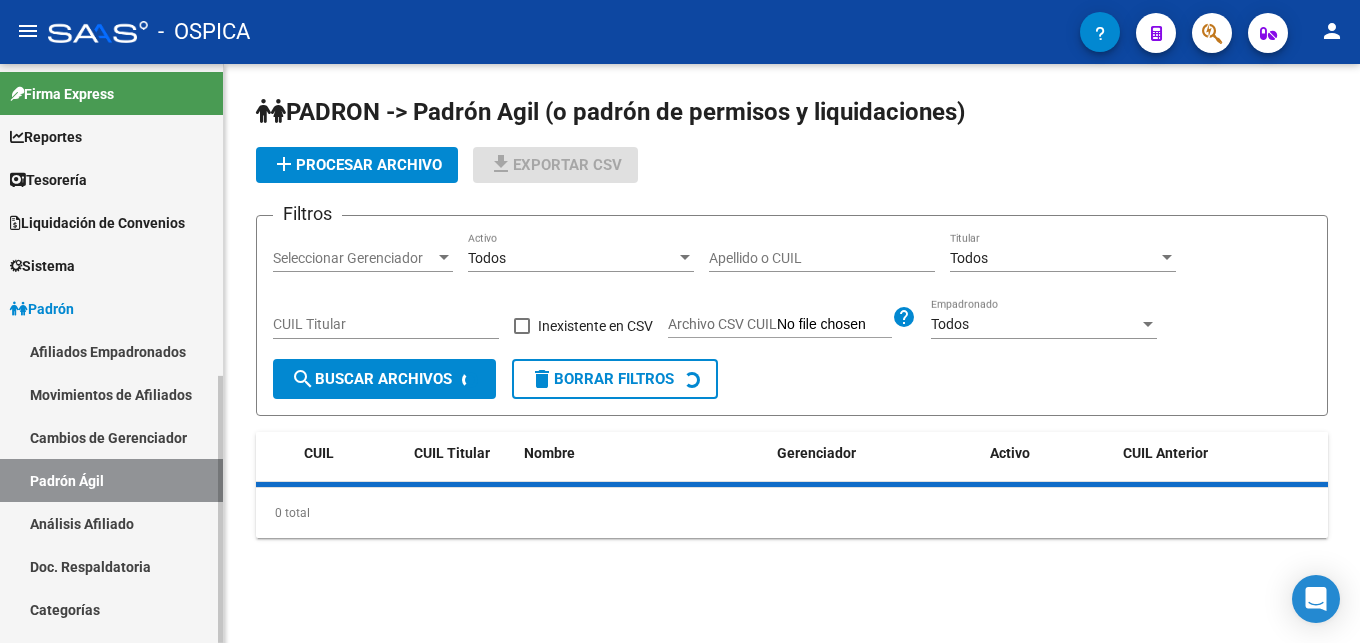 click on "Padrón Ágil" at bounding box center [111, 480] 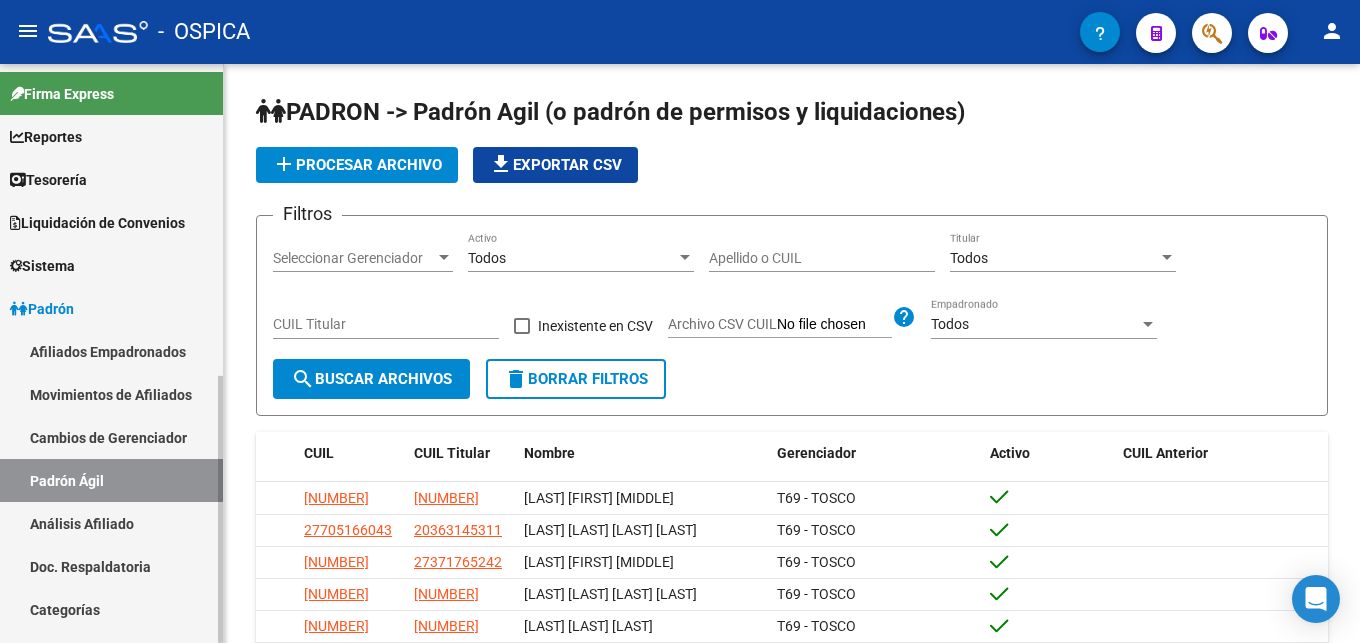 click on "Análisis Afiliado" at bounding box center [111, 523] 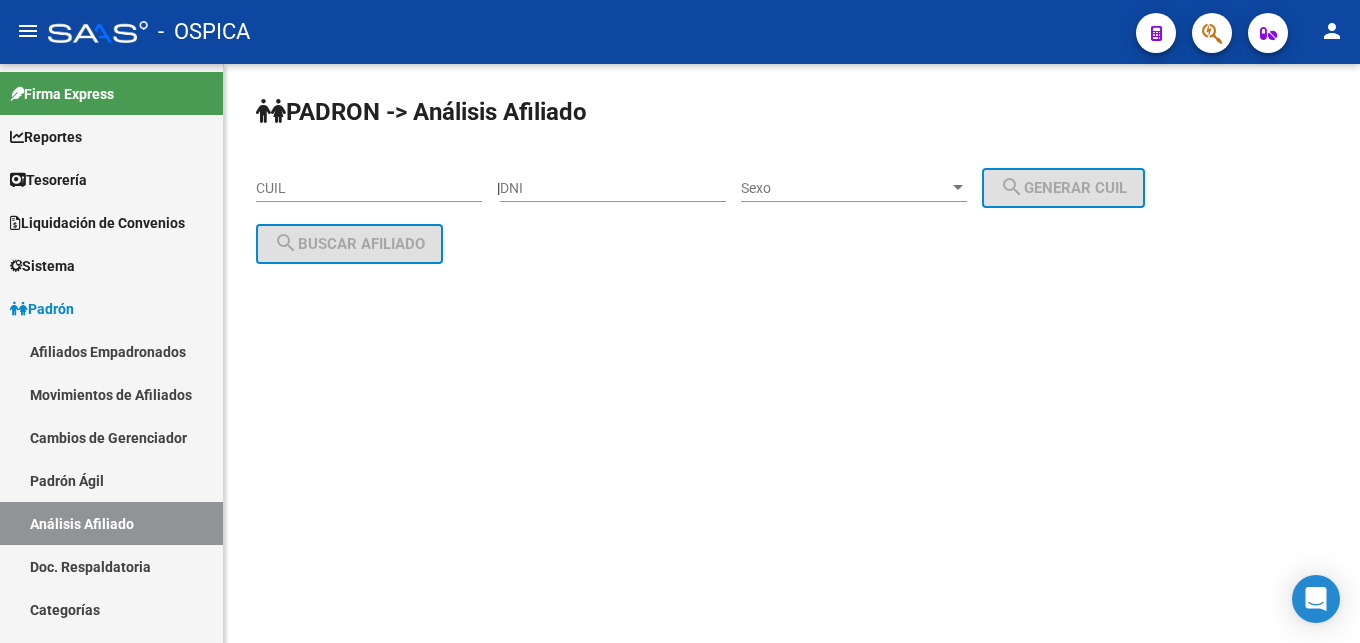 click on "CUIL" at bounding box center [369, 188] 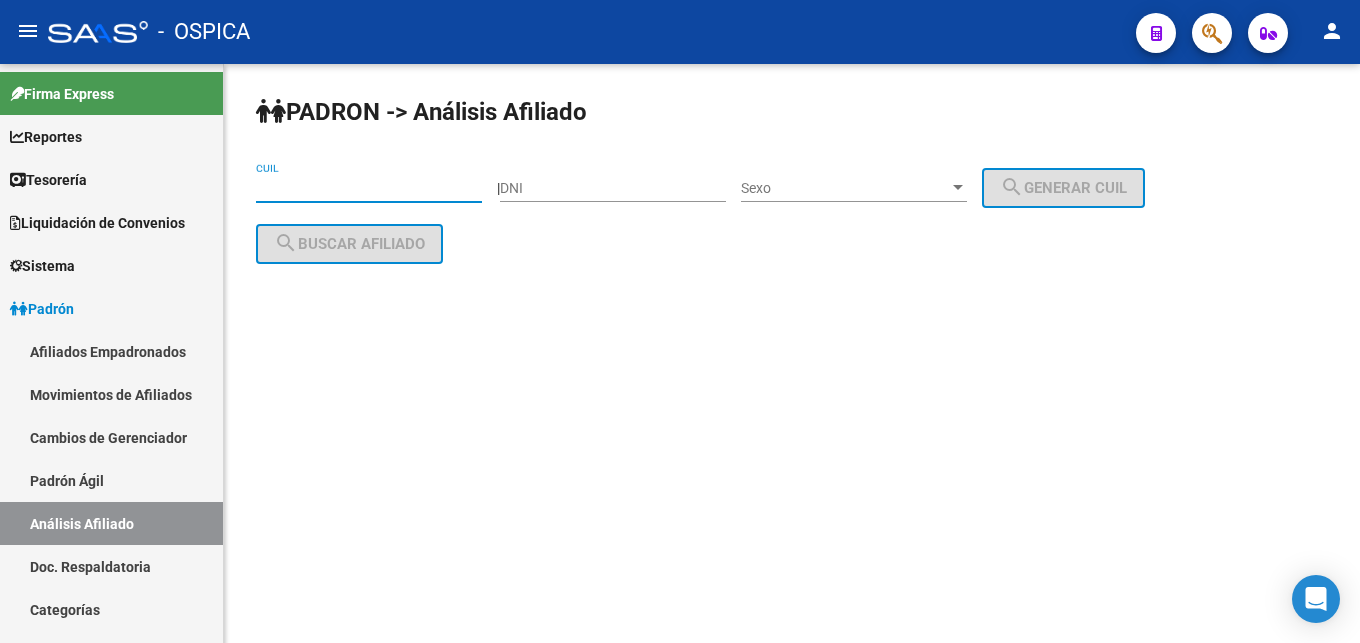 paste on "[CUIL]" 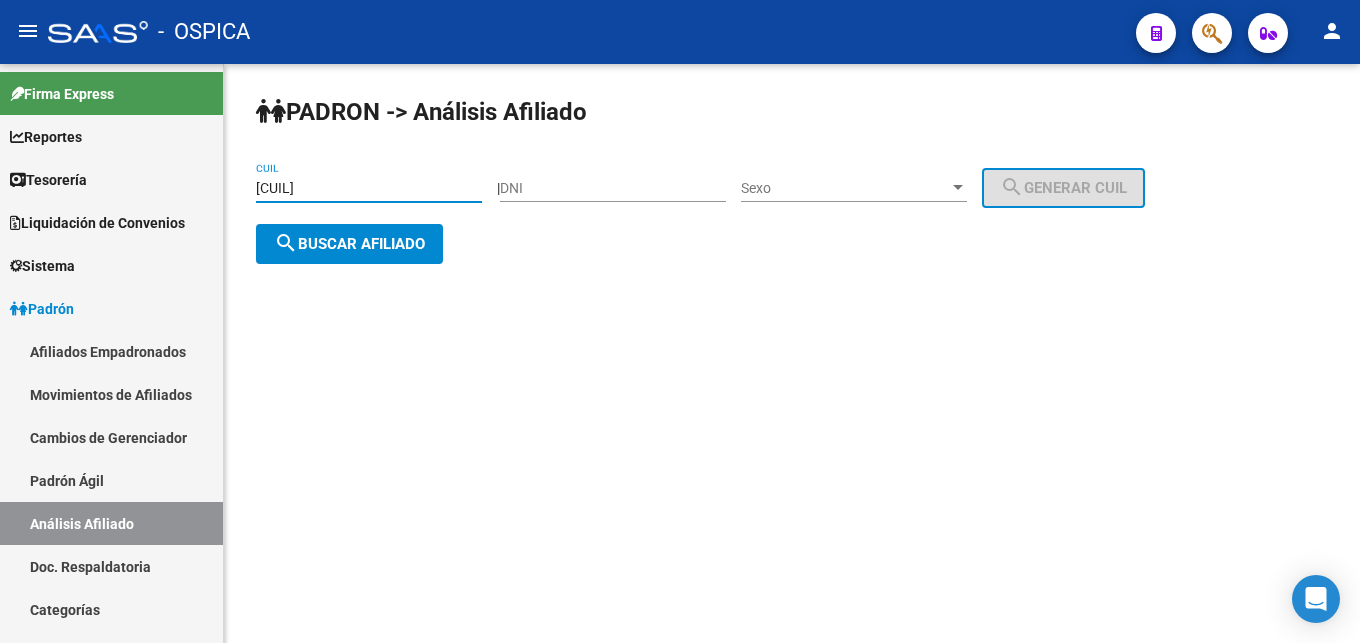 type on "[CUIL]" 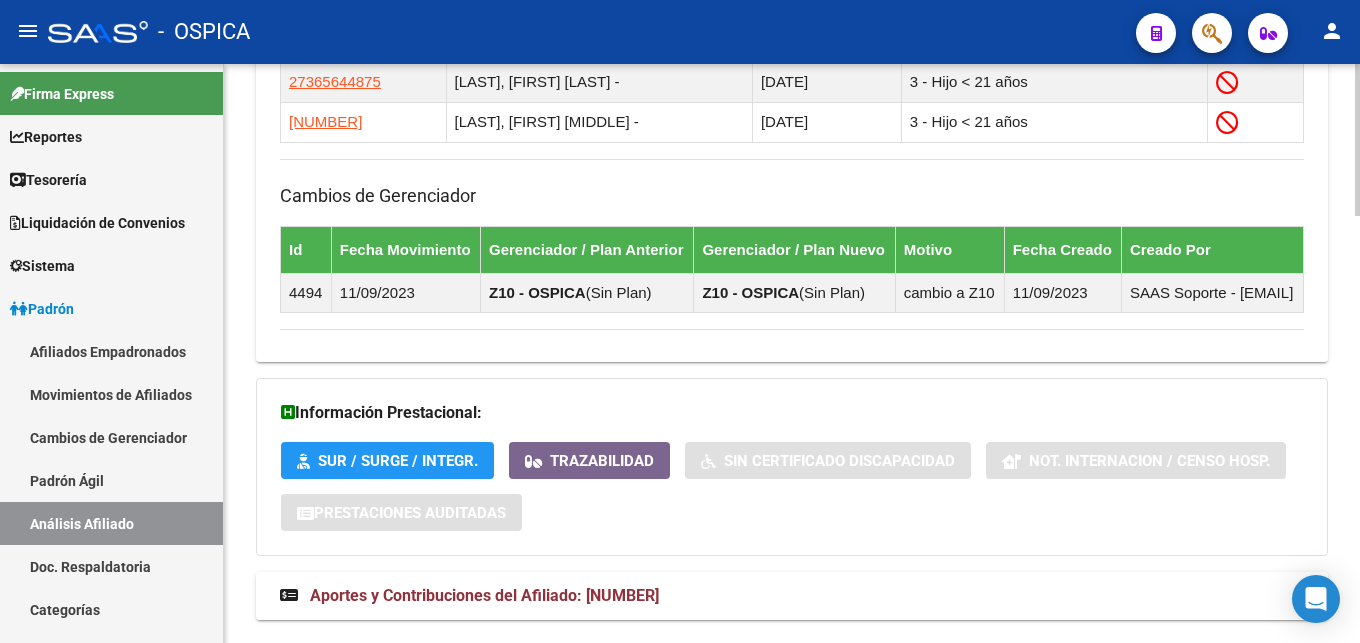 scroll, scrollTop: 1620, scrollLeft: 0, axis: vertical 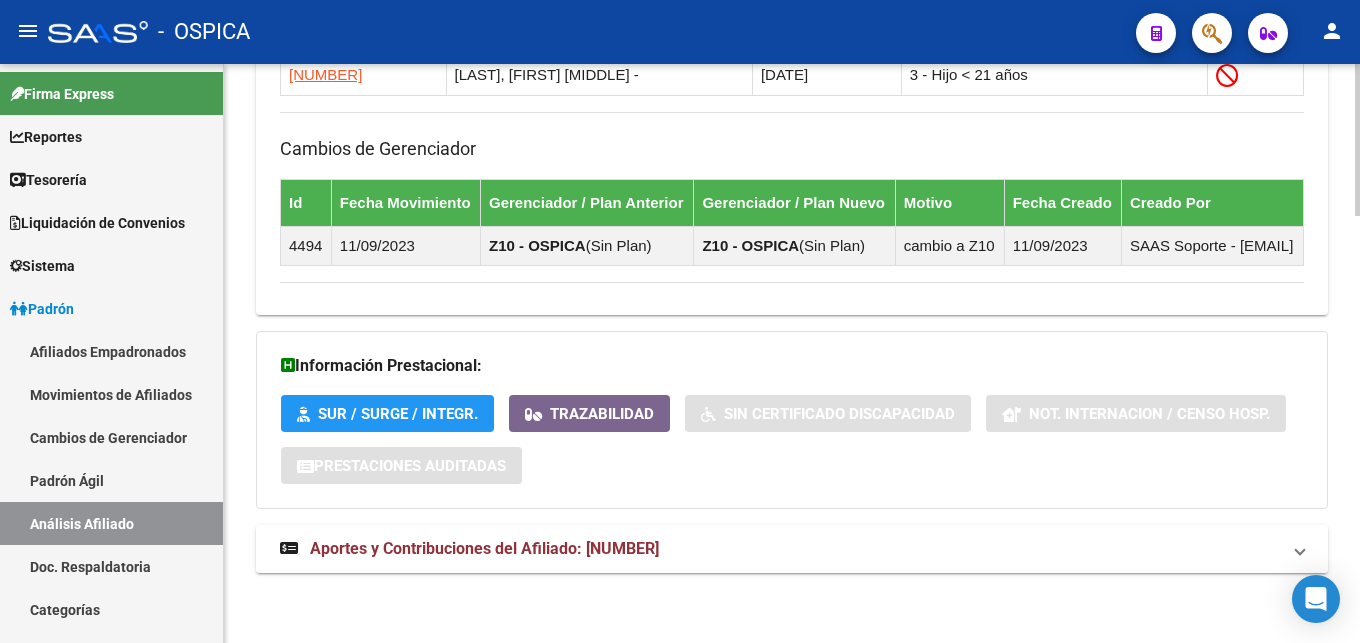 click on "Aportes y Contribuciones del Afiliado: [NUMBER]" at bounding box center (484, 548) 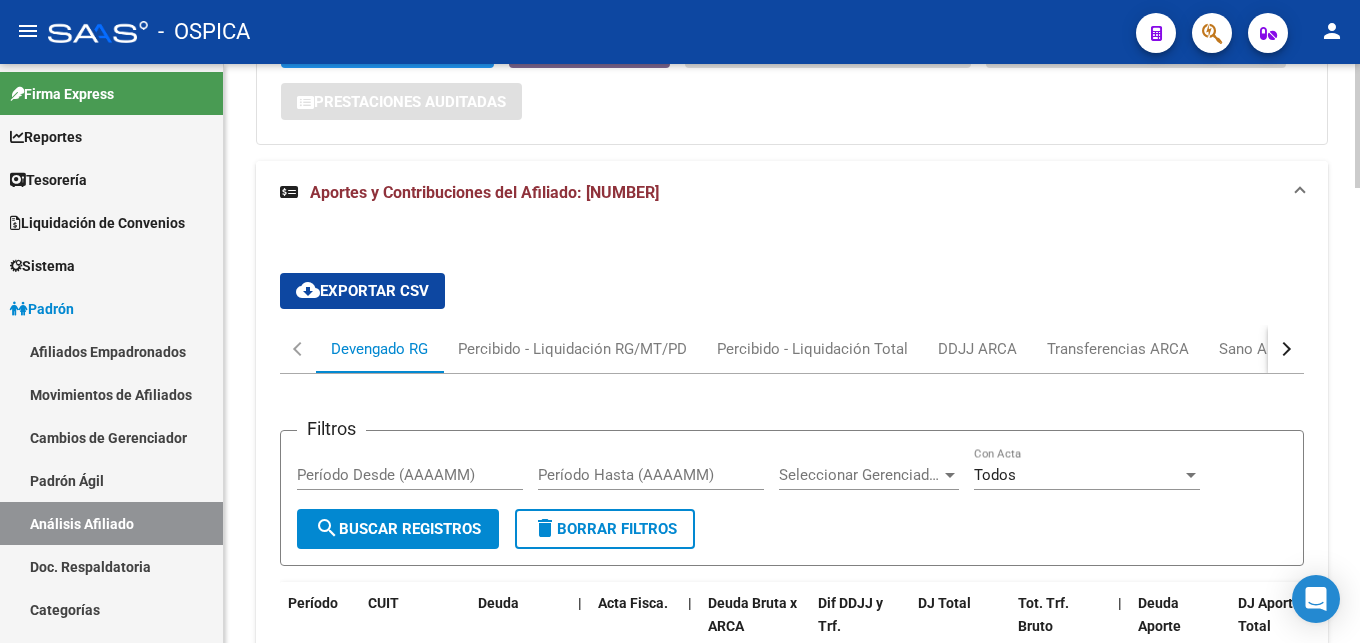 scroll, scrollTop: 2135, scrollLeft: 0, axis: vertical 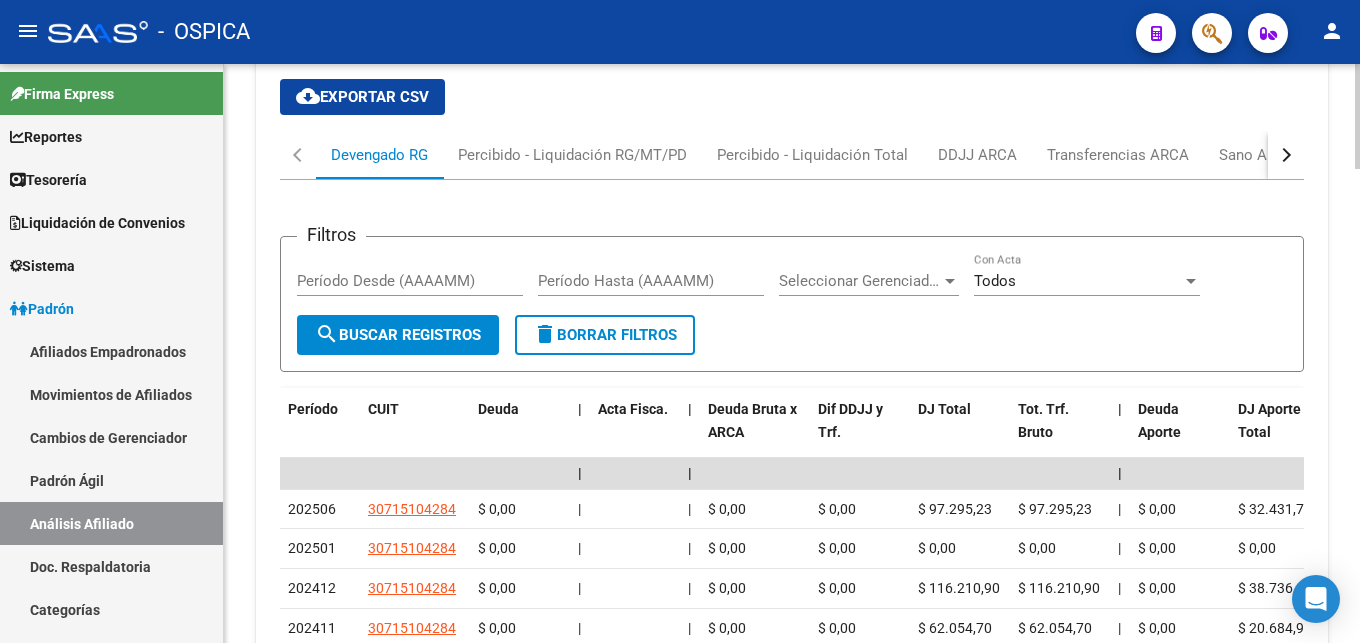 click at bounding box center [1286, 155] 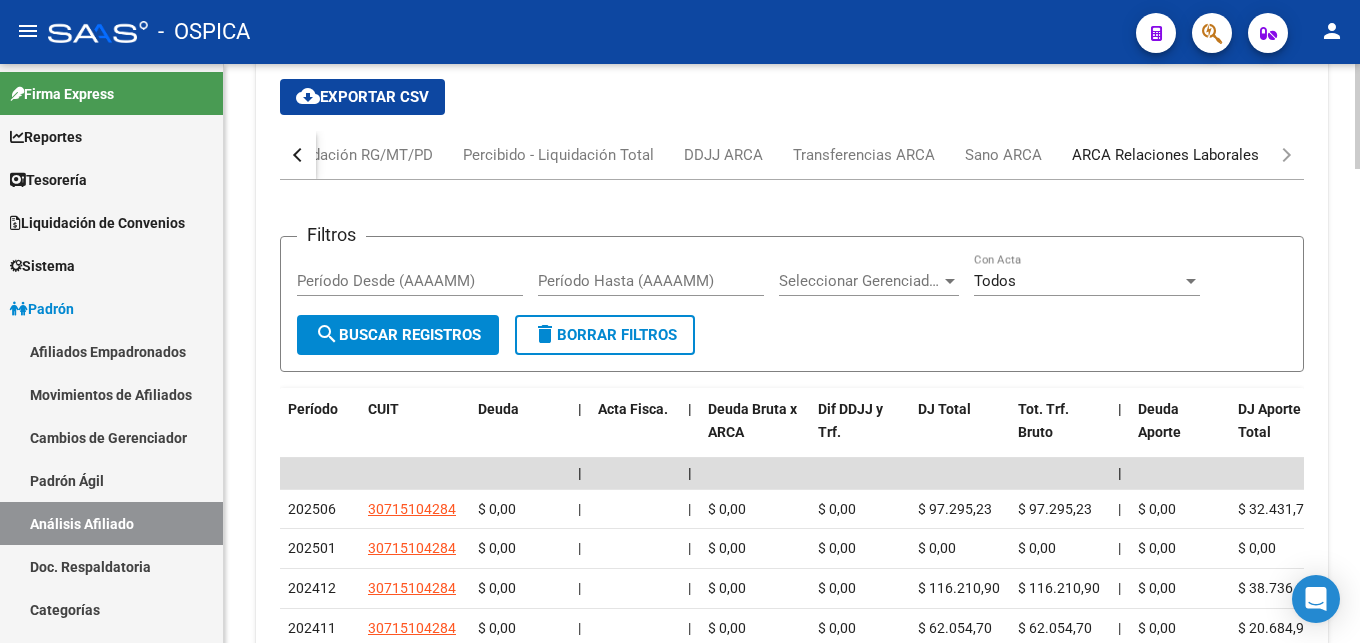 click on "ARCA Relaciones Laborales" at bounding box center [1165, 155] 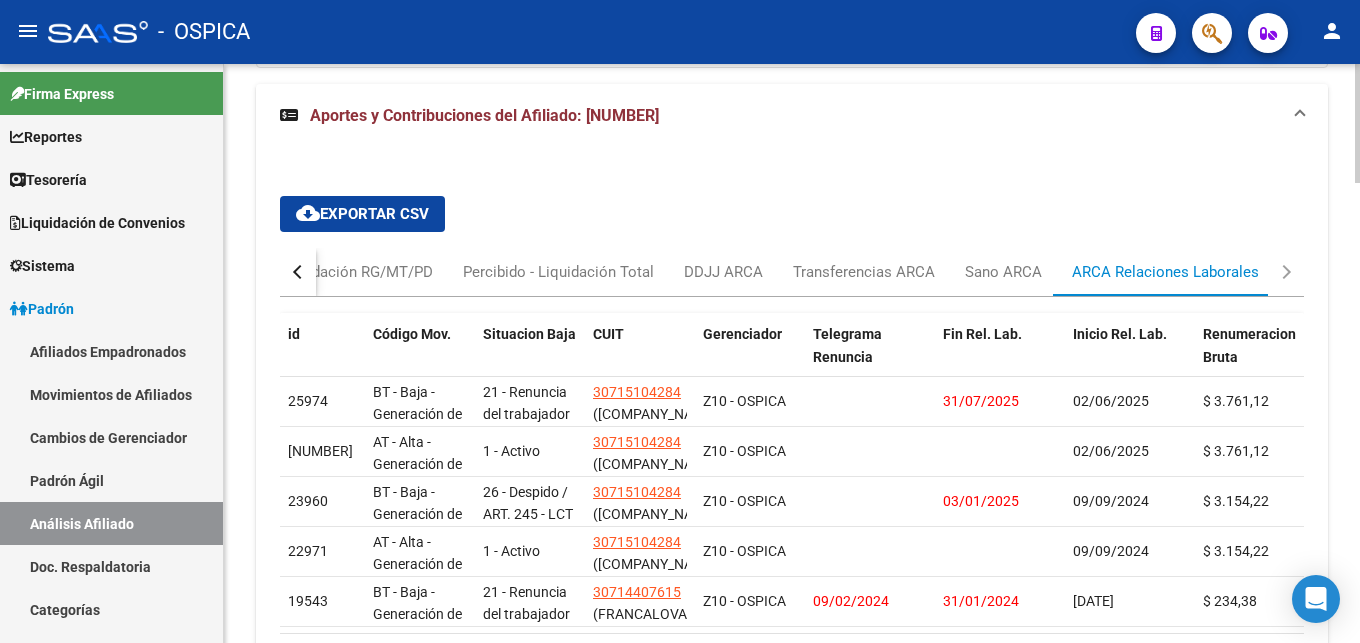 scroll, scrollTop: 2123, scrollLeft: 0, axis: vertical 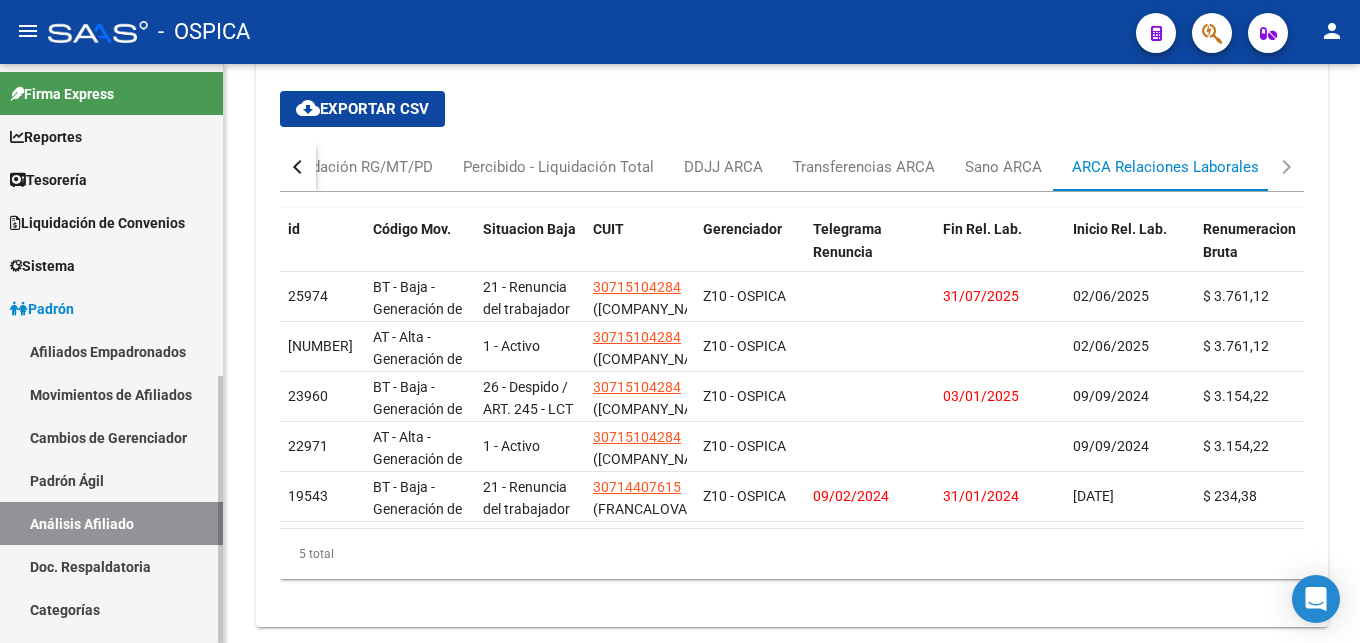 click on "Doc. Respaldatoria" at bounding box center [111, 566] 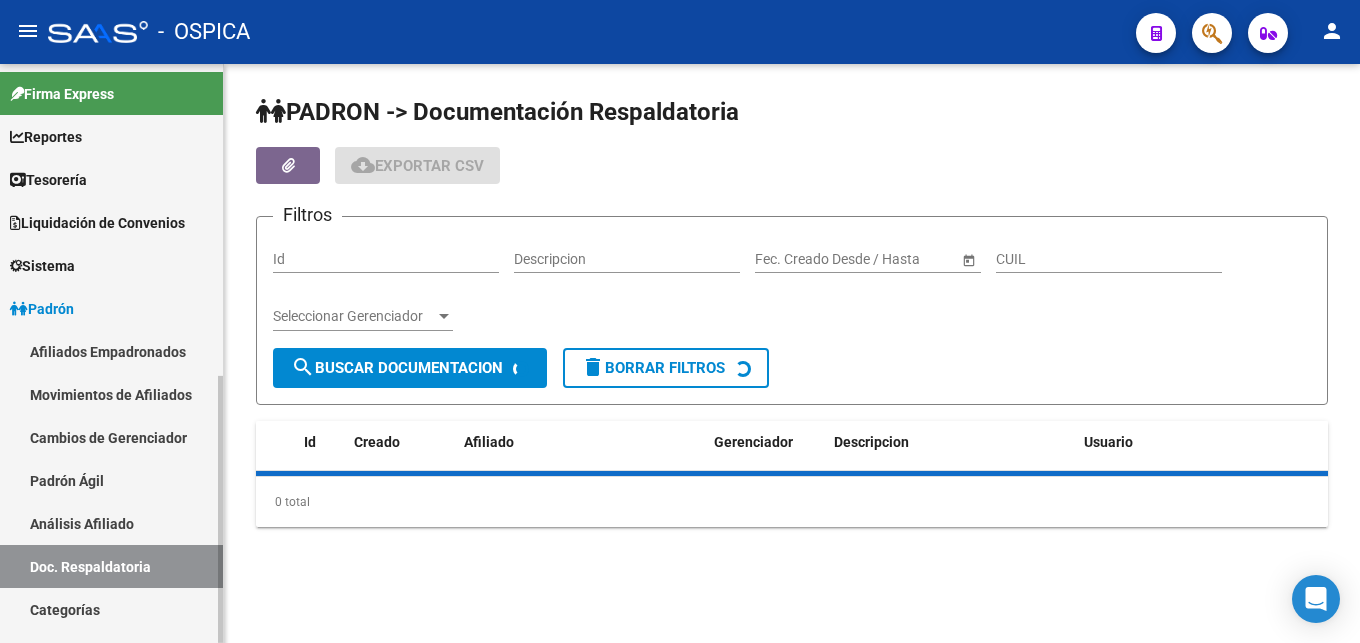 scroll, scrollTop: 0, scrollLeft: 0, axis: both 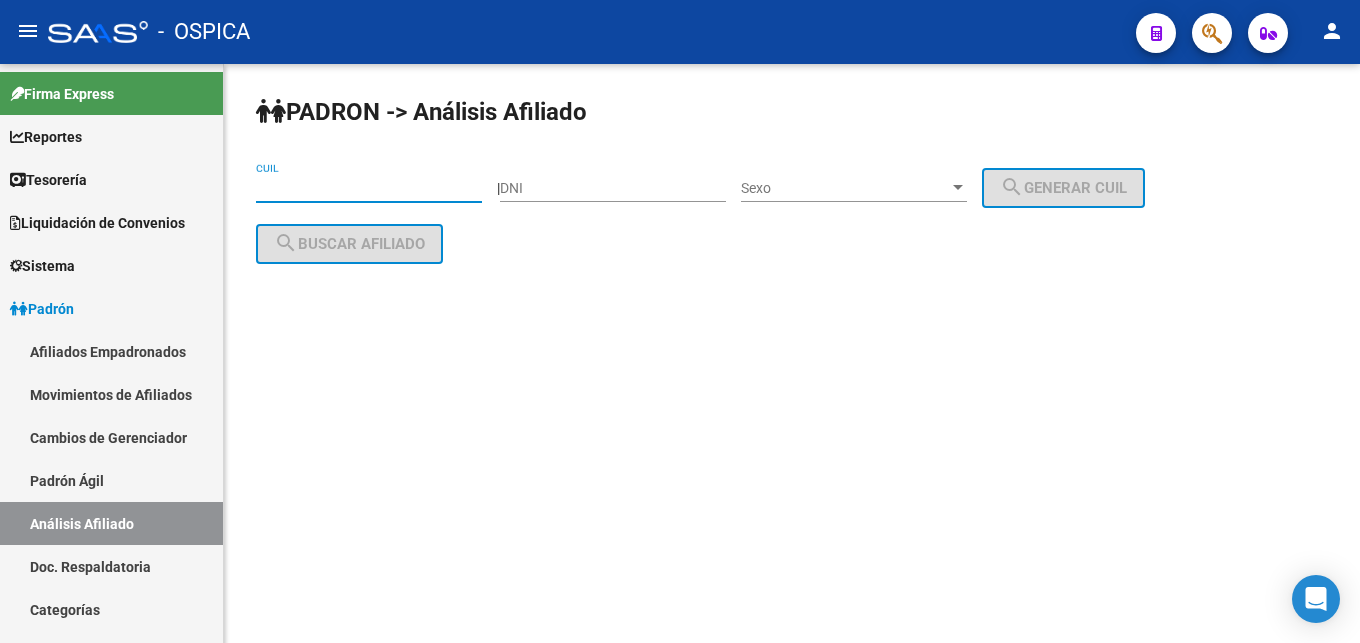 paste on "[NUMBER]-[NUMBER]-[NUMBER]" 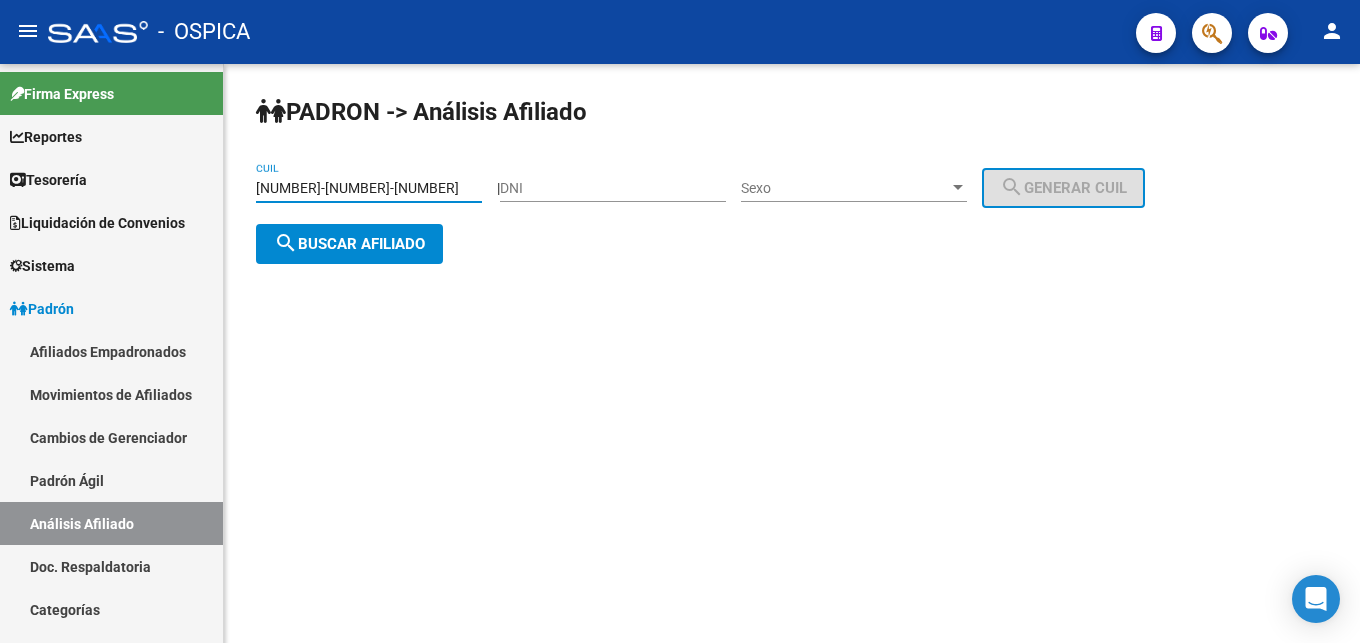 type on "[NUMBER]-[NUMBER]-[NUMBER]" 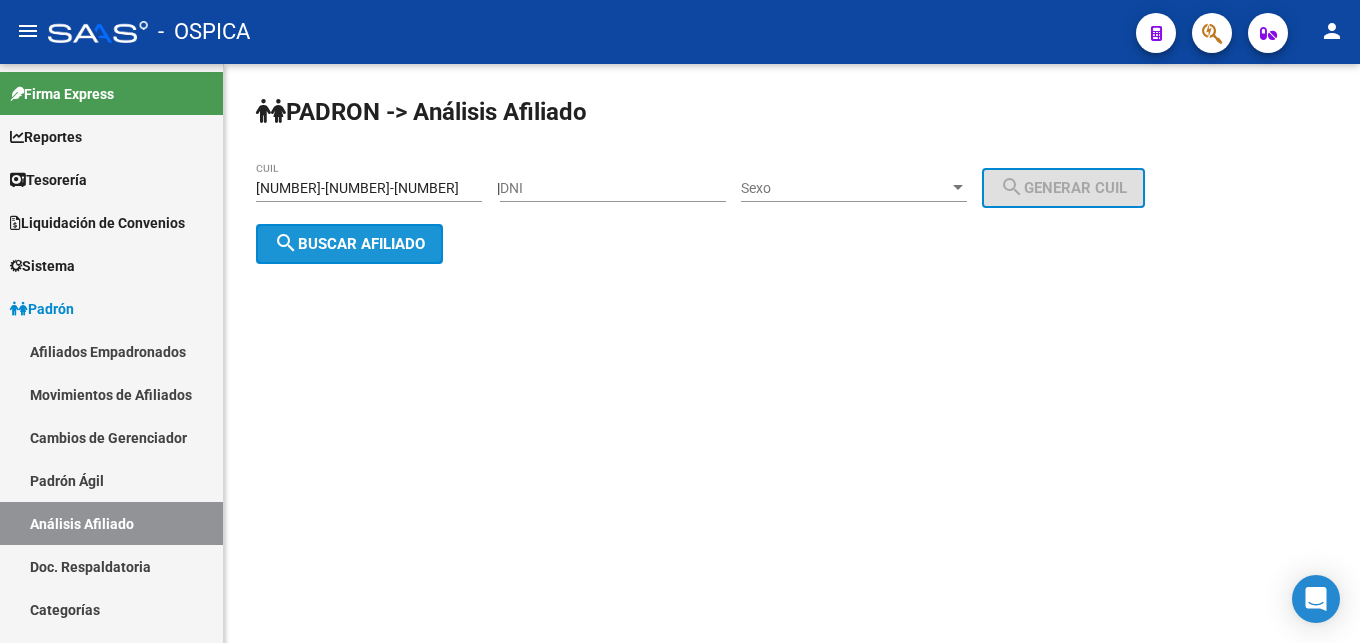 click on "search  Buscar afiliado" 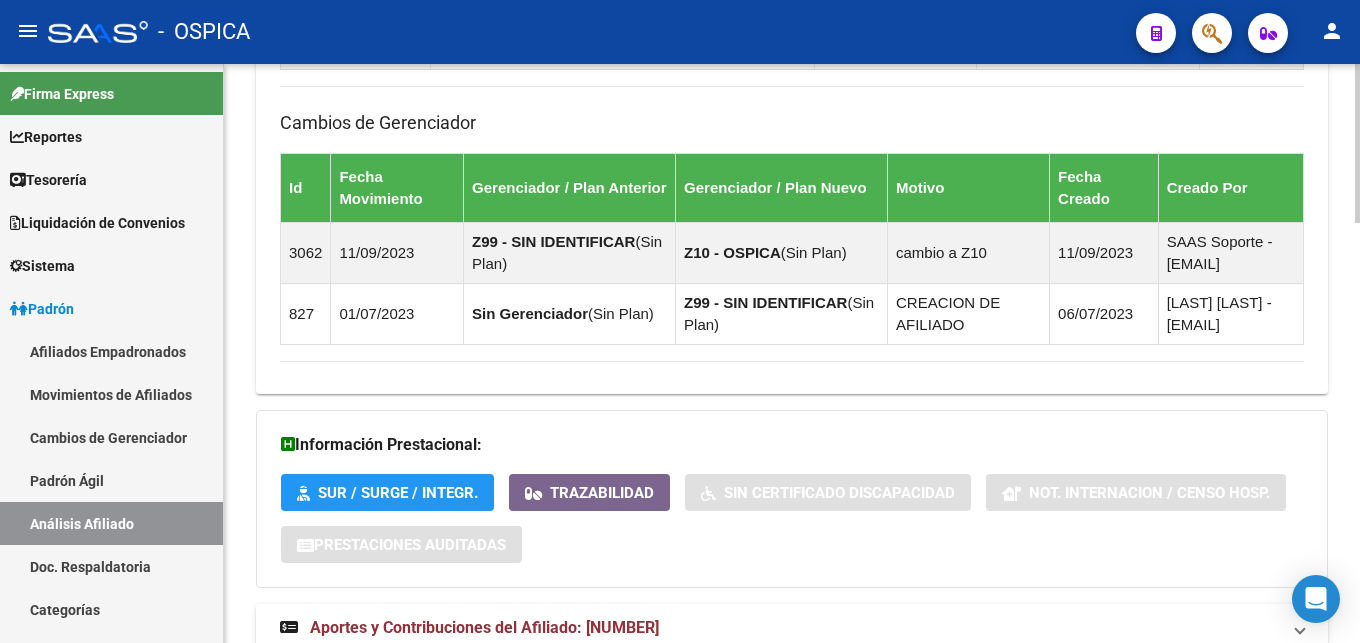 scroll, scrollTop: 1525, scrollLeft: 0, axis: vertical 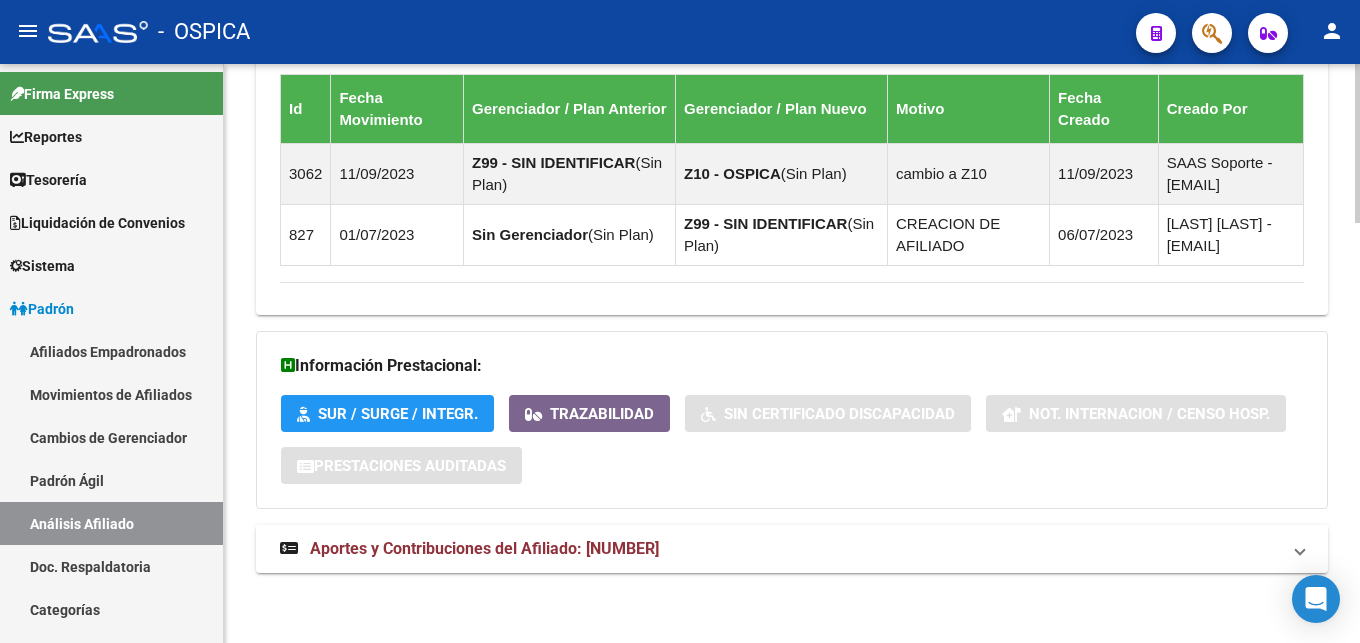 click on "Aportes y Contribuciones del Afiliado: [NUMBER]" at bounding box center [792, 549] 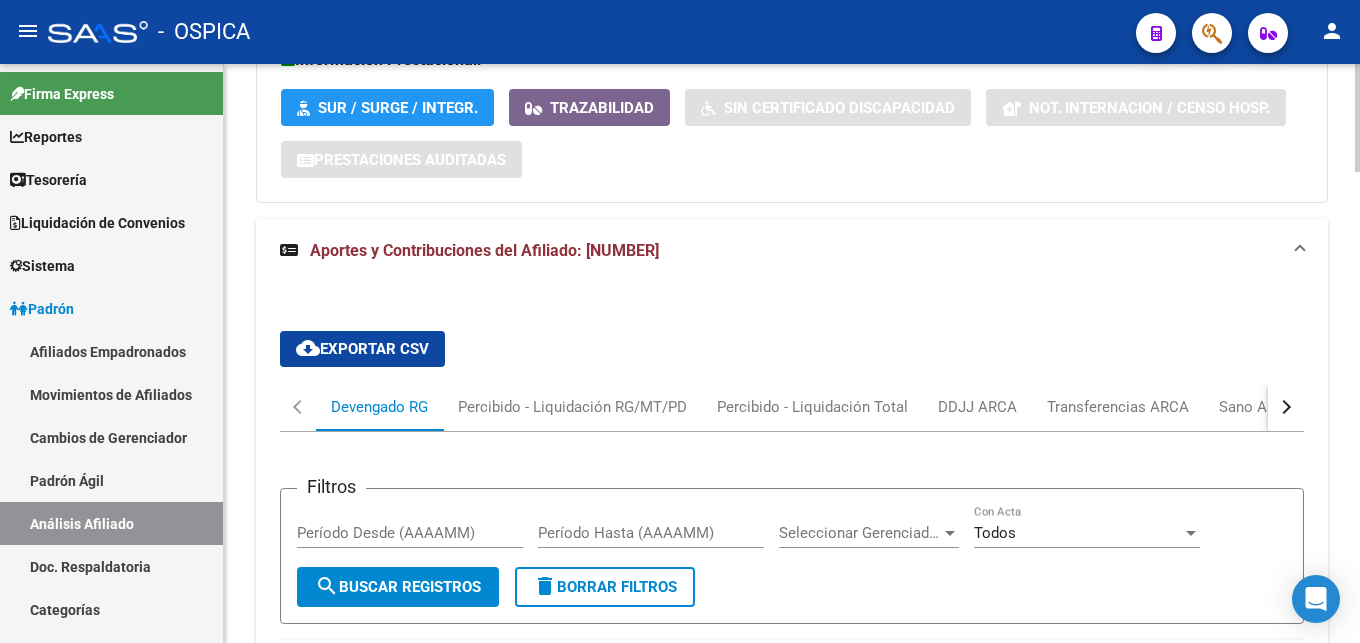 scroll, scrollTop: 2137, scrollLeft: 0, axis: vertical 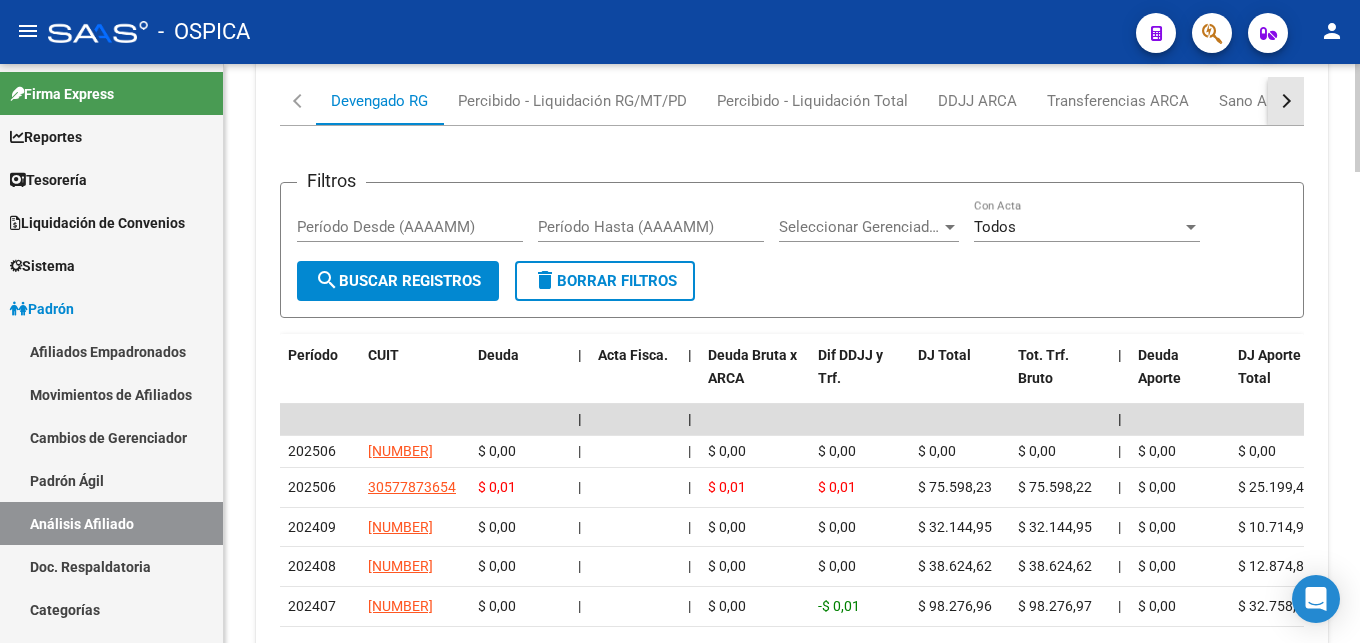 click at bounding box center [1286, 101] 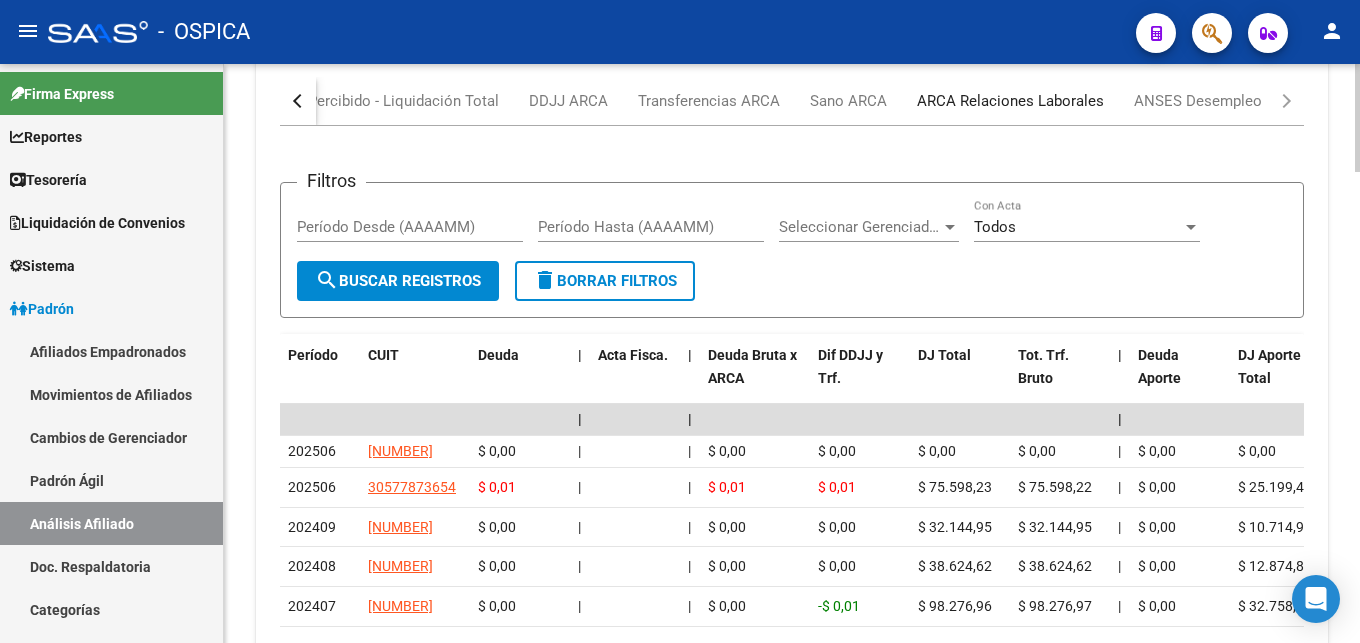 click on "ARCA Relaciones Laborales" at bounding box center (1010, 101) 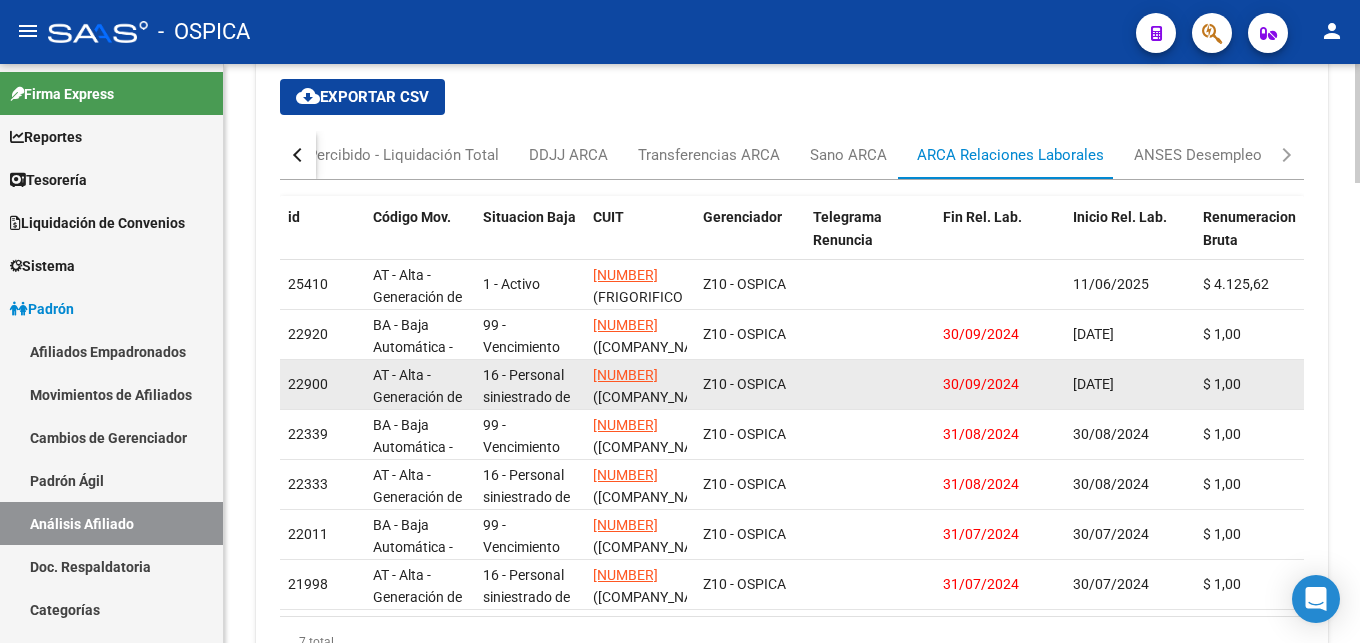 scroll, scrollTop: 2028, scrollLeft: 0, axis: vertical 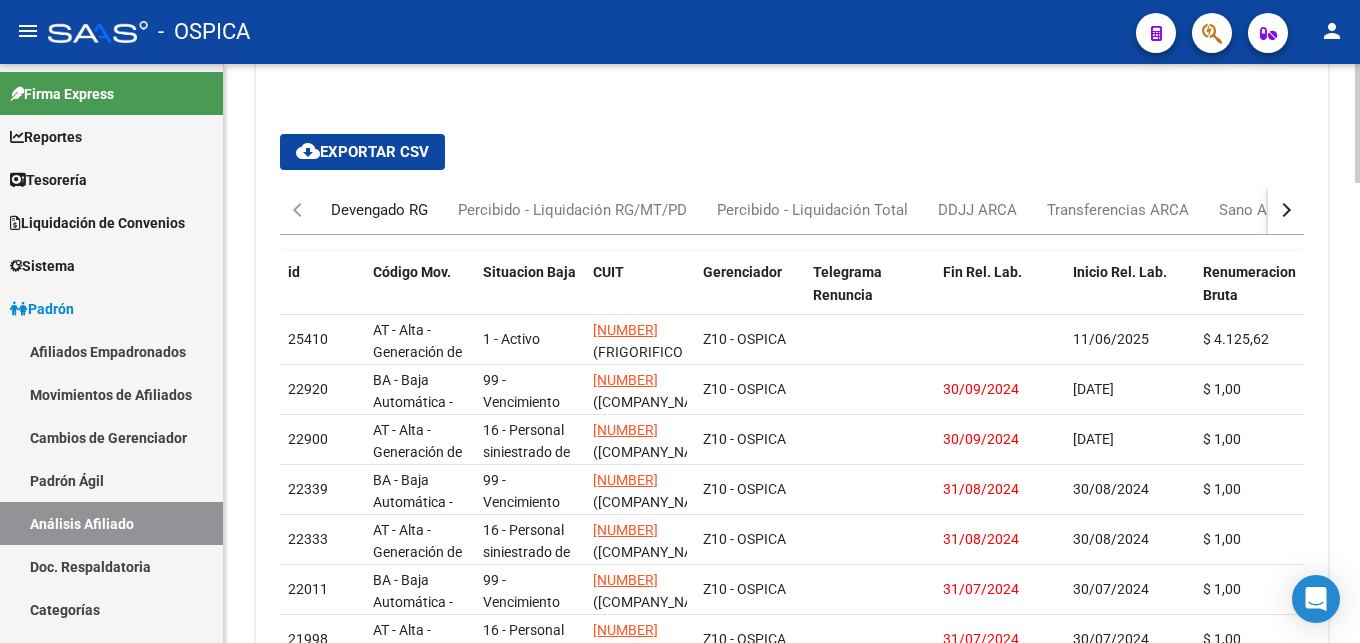 click on "Devengado RG" at bounding box center (379, 210) 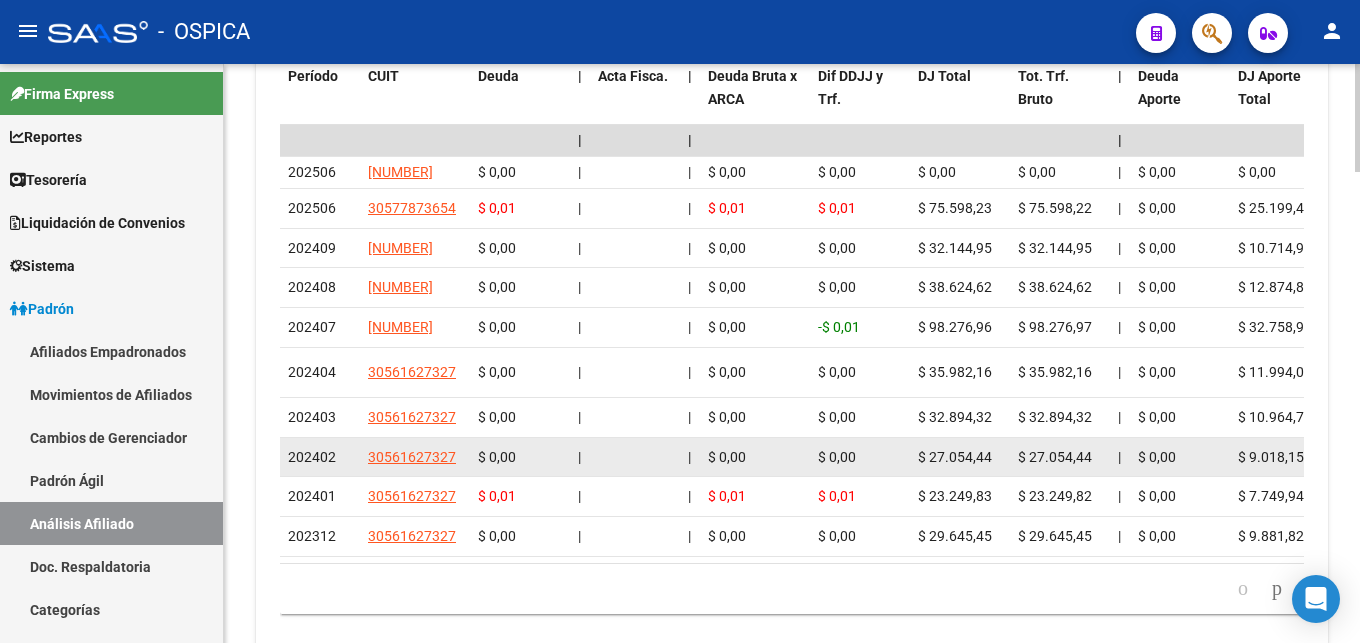 scroll, scrollTop: 2436, scrollLeft: 0, axis: vertical 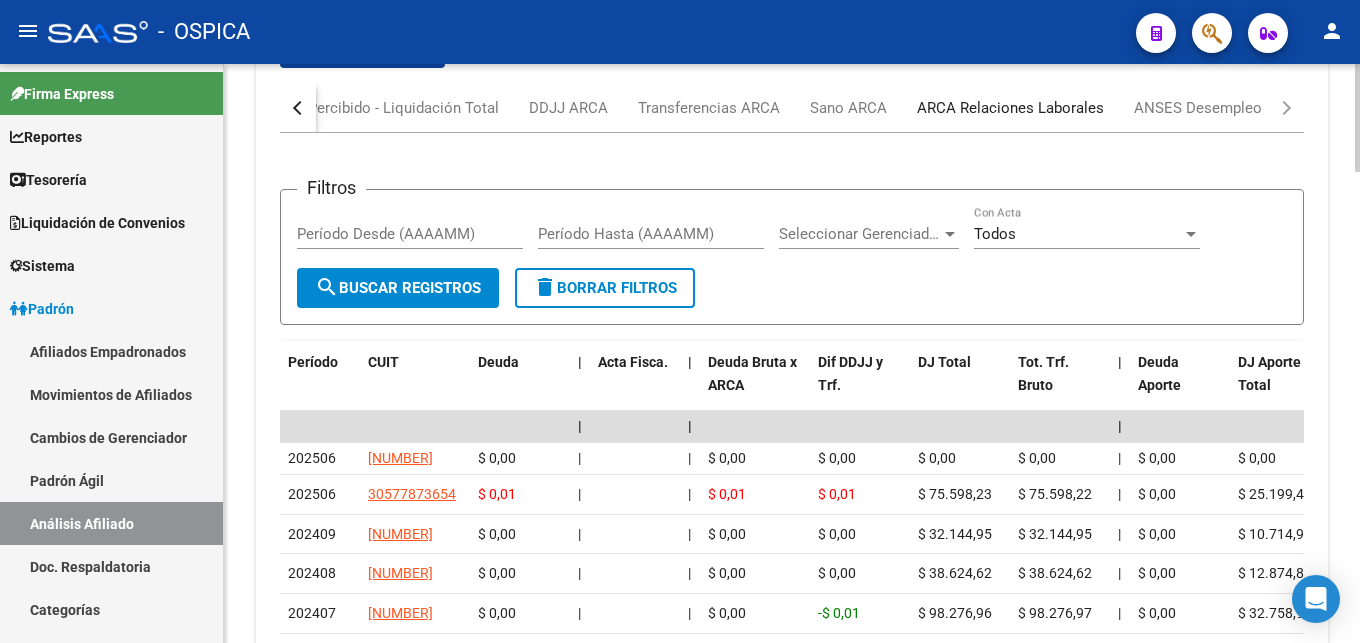 click on "ARCA Relaciones Laborales" at bounding box center [1010, 108] 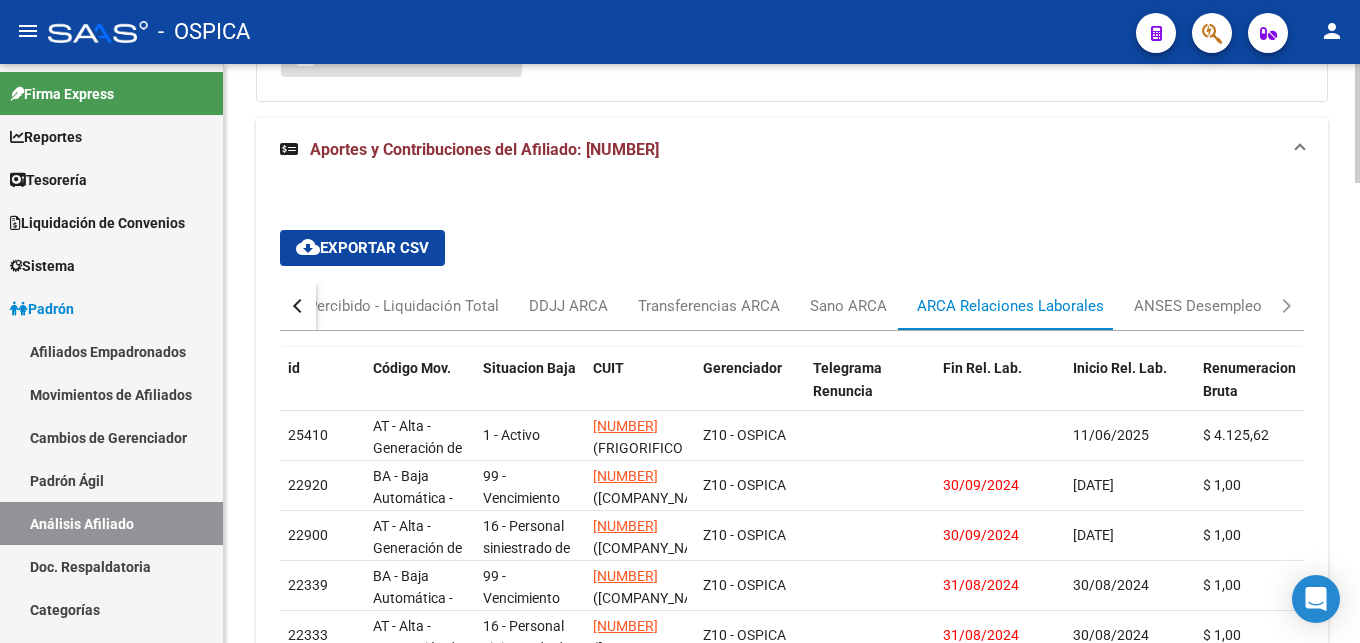 scroll, scrollTop: 2028, scrollLeft: 0, axis: vertical 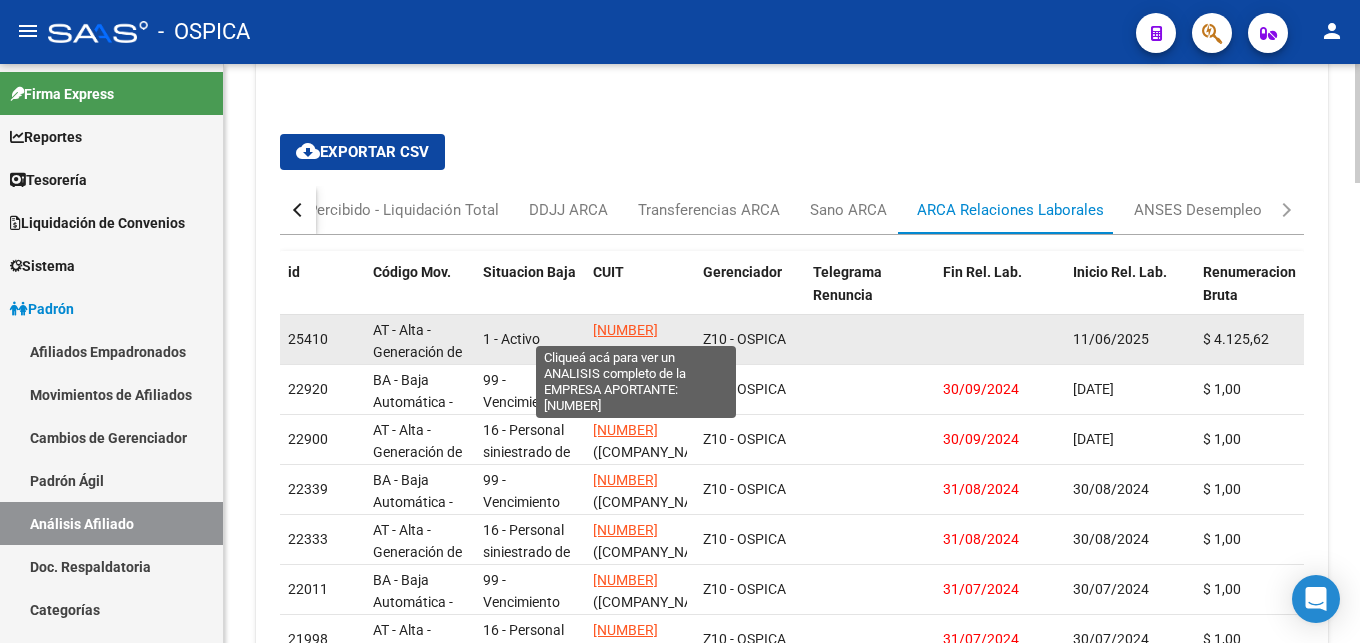 click on "[NUMBER]" 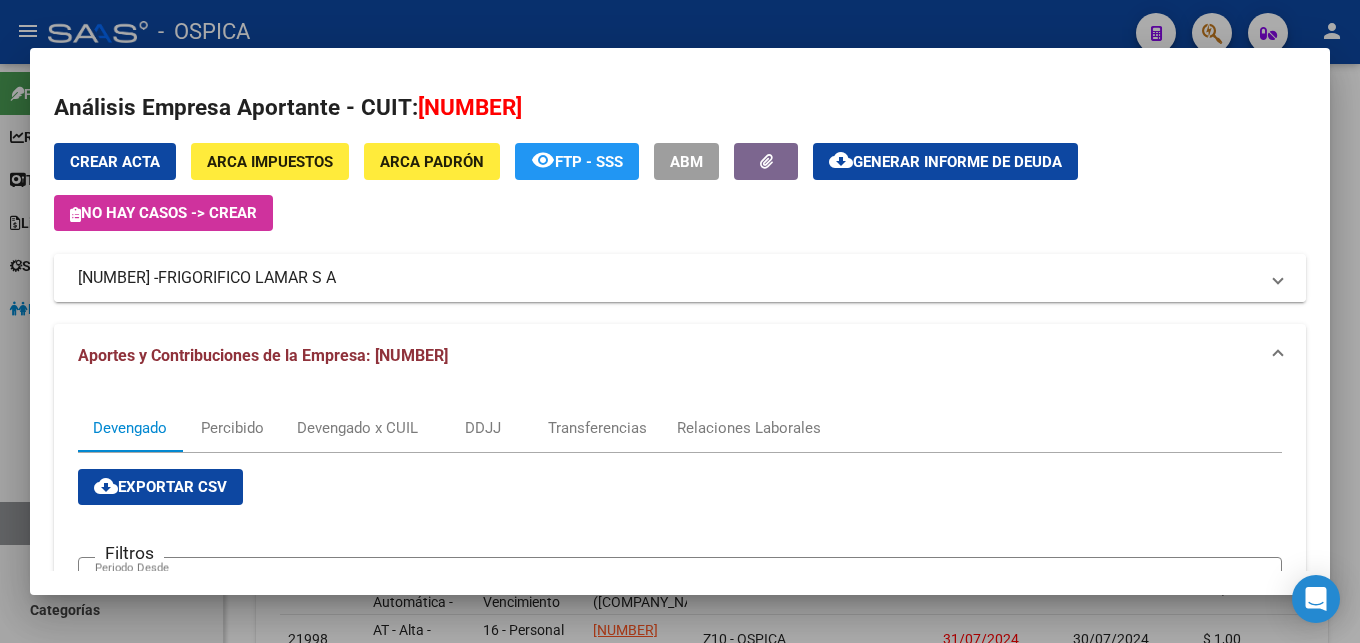 drag, startPoint x: 188, startPoint y: 271, endPoint x: 375, endPoint y: 280, distance: 187.21645 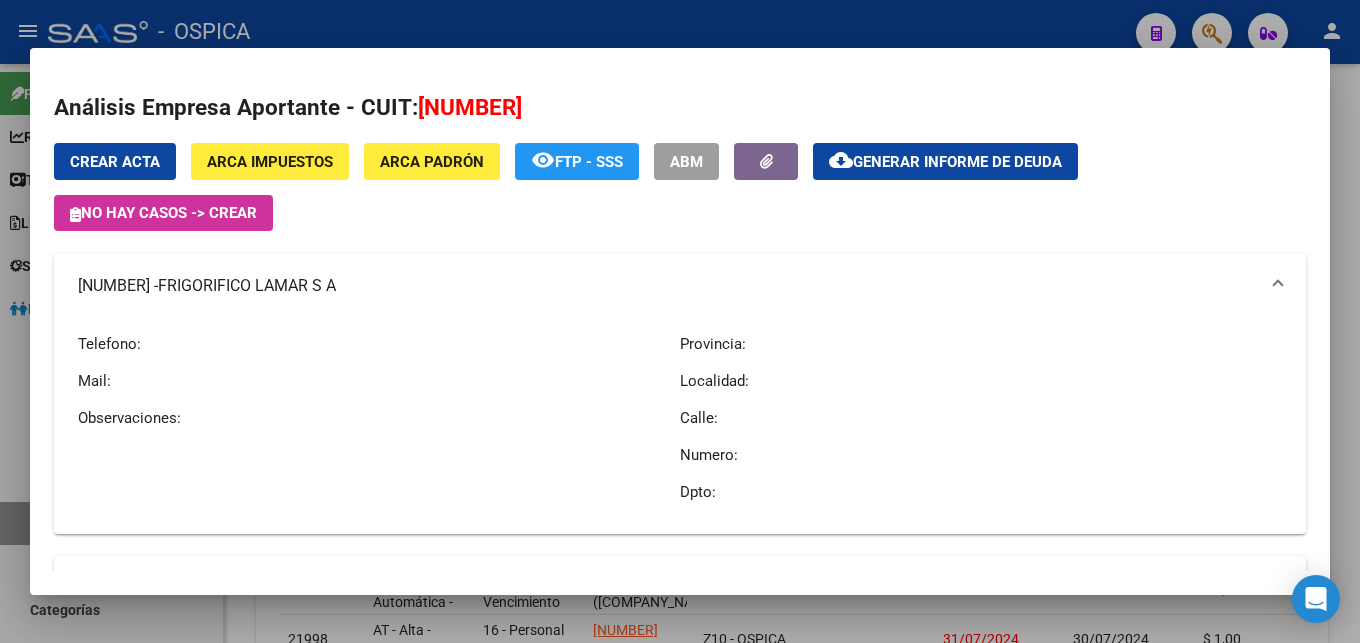 copy on "FRIGORIFICO LAMAR S A" 